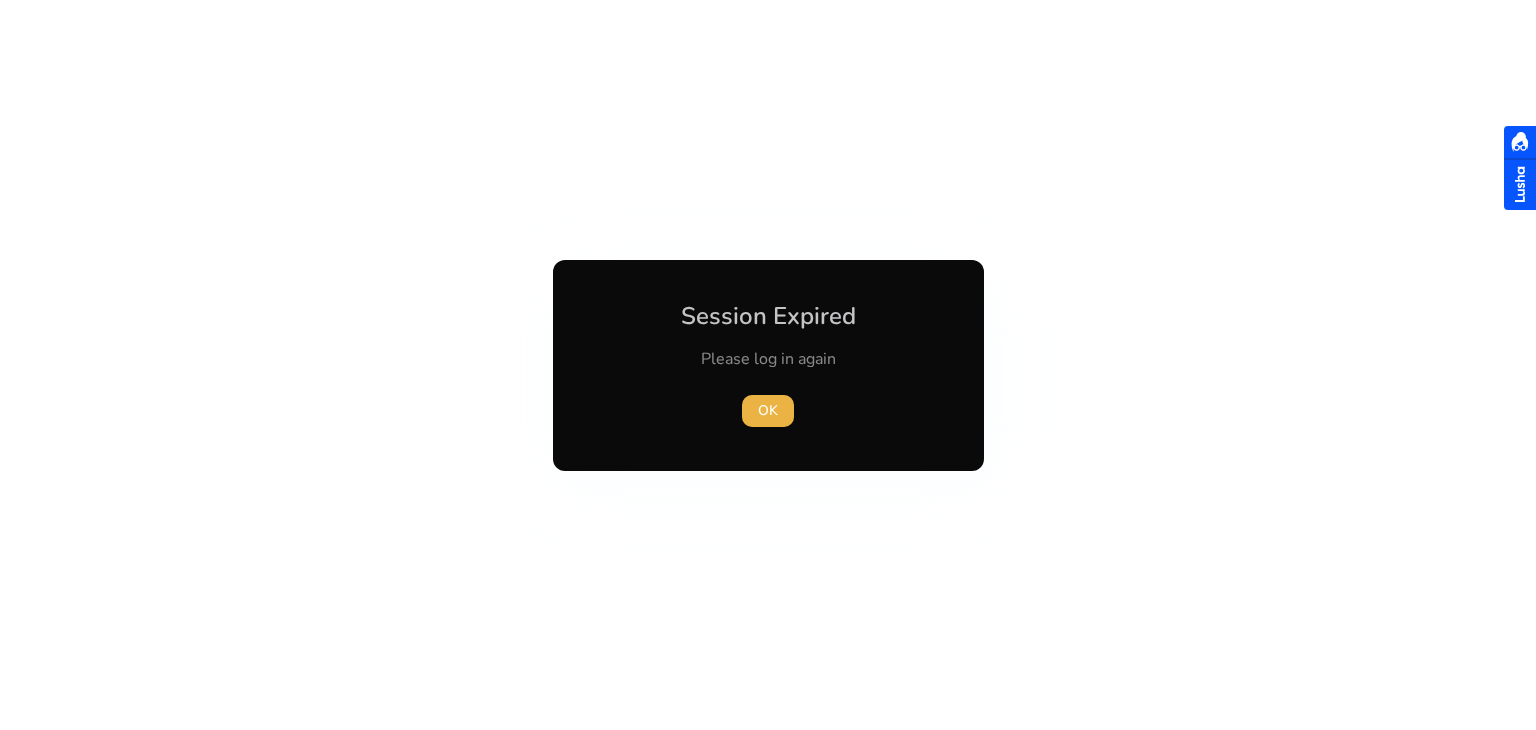scroll, scrollTop: 0, scrollLeft: 0, axis: both 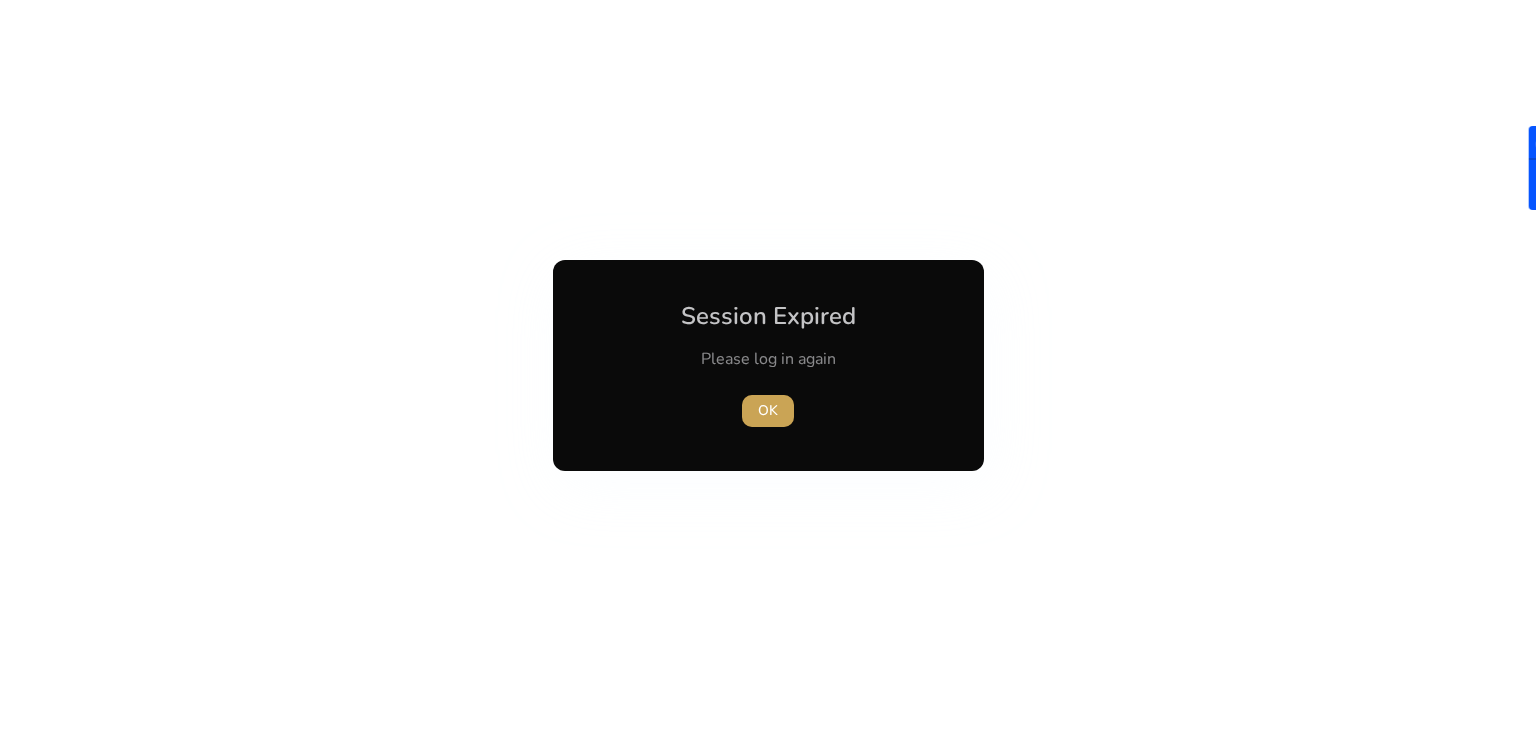 click on "OK" at bounding box center (768, 410) 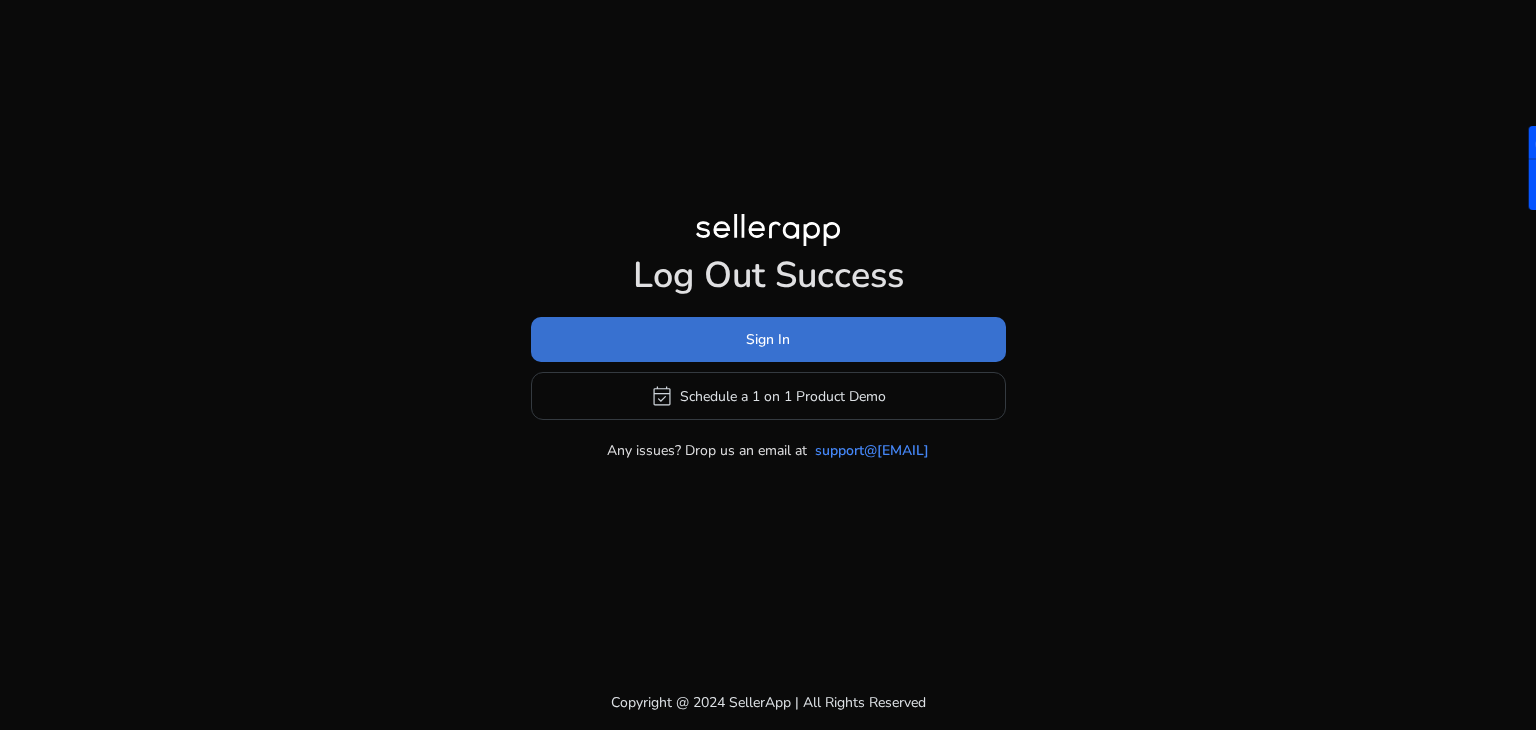 click on "Sign In" 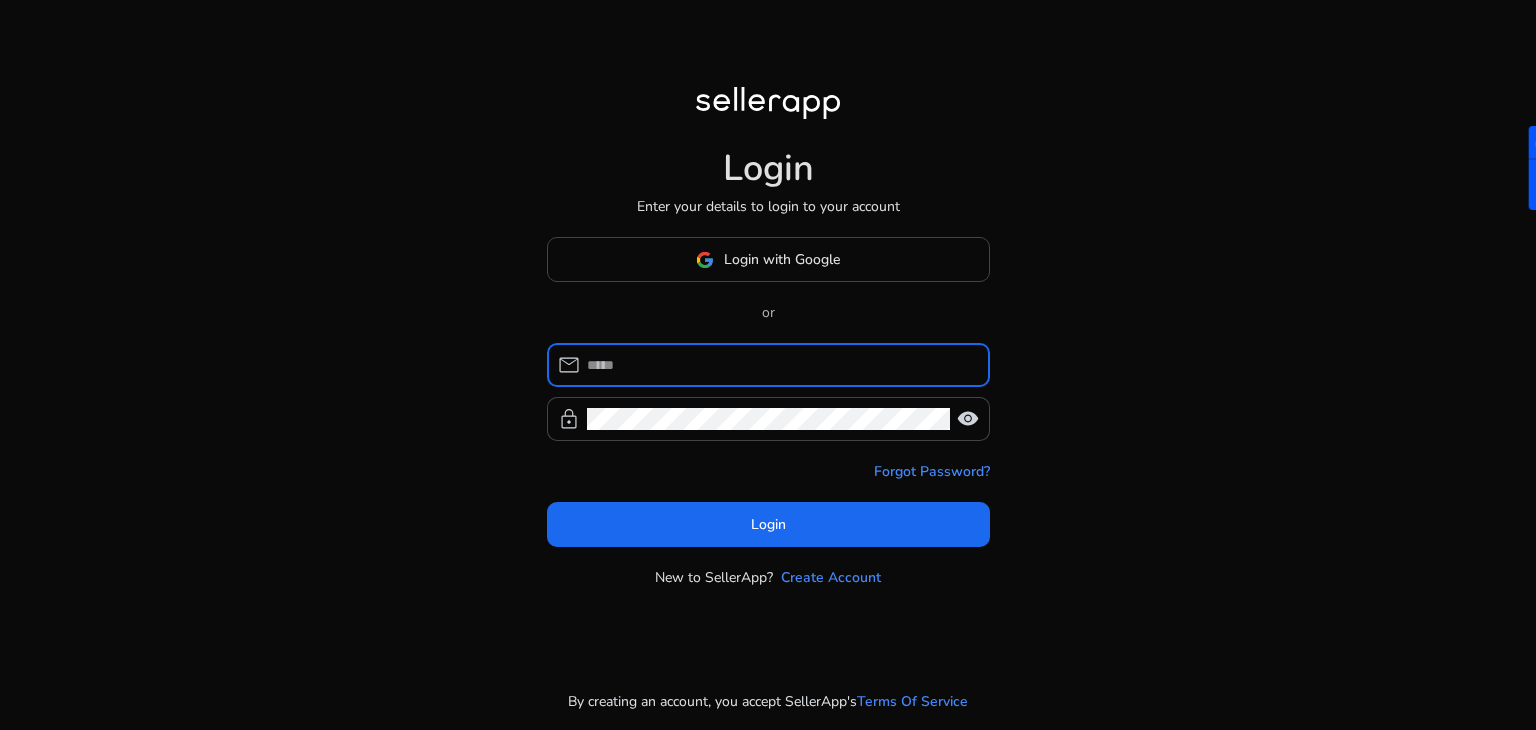 type on "**********" 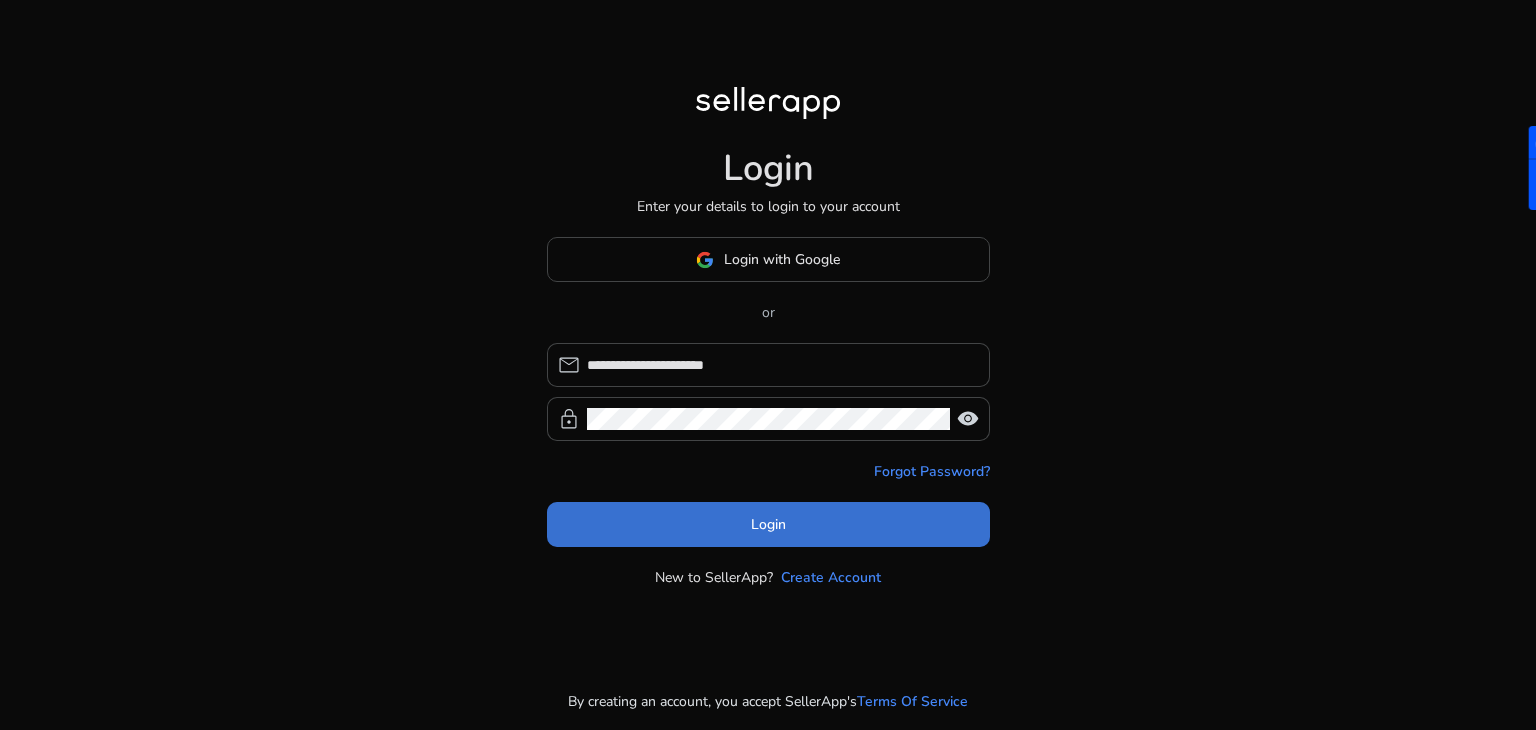 click at bounding box center (768, 525) 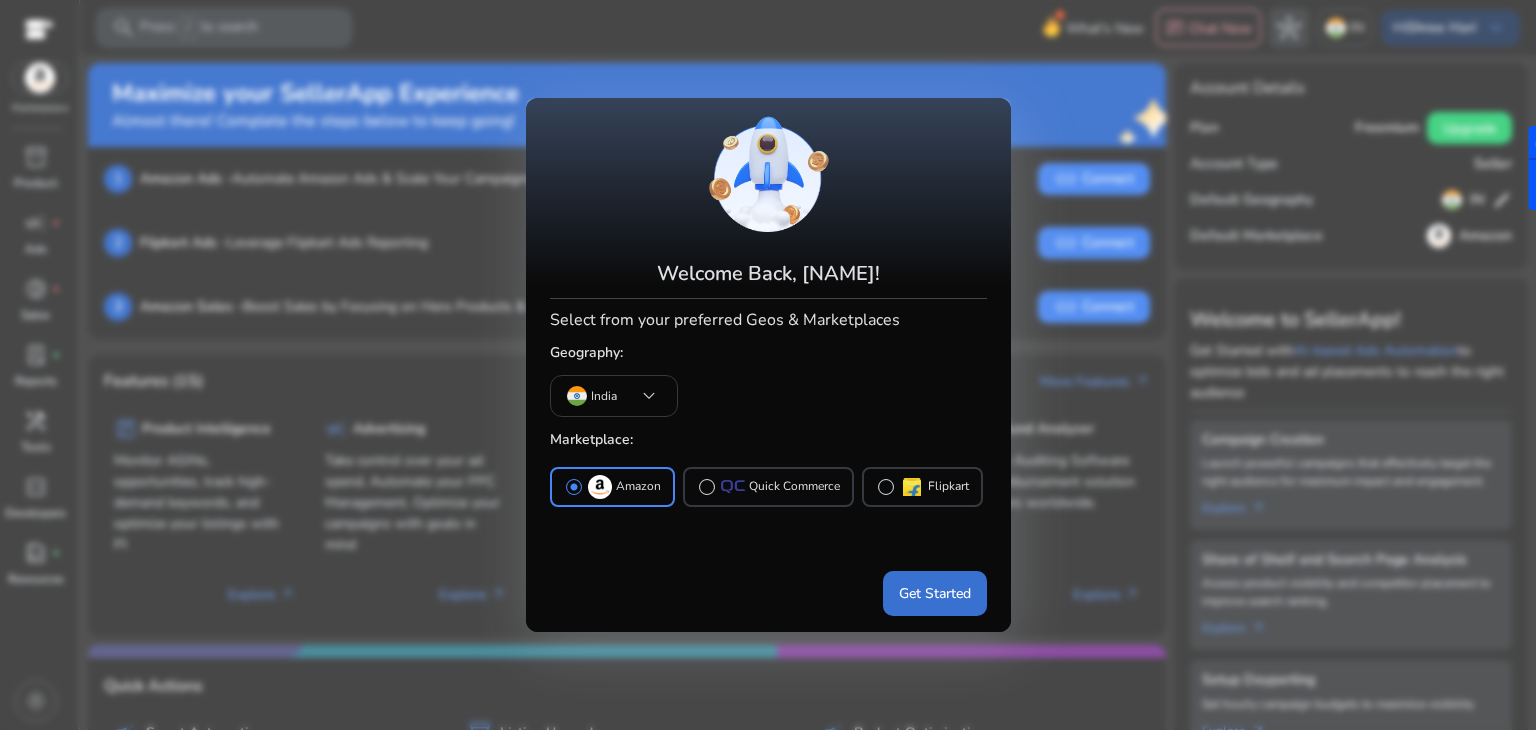 click on "Get Started" at bounding box center (935, 593) 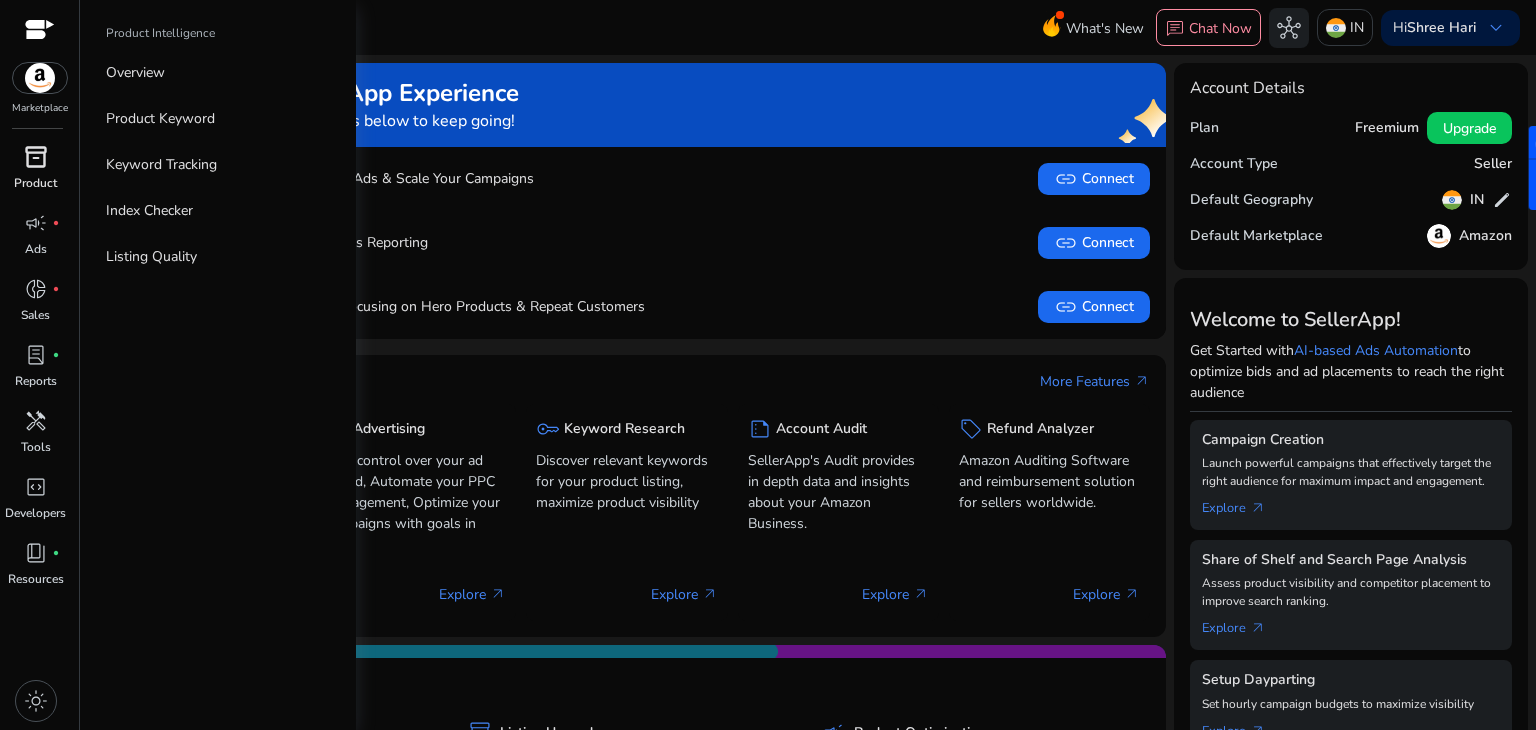 click on "inventory_2" at bounding box center [36, 157] 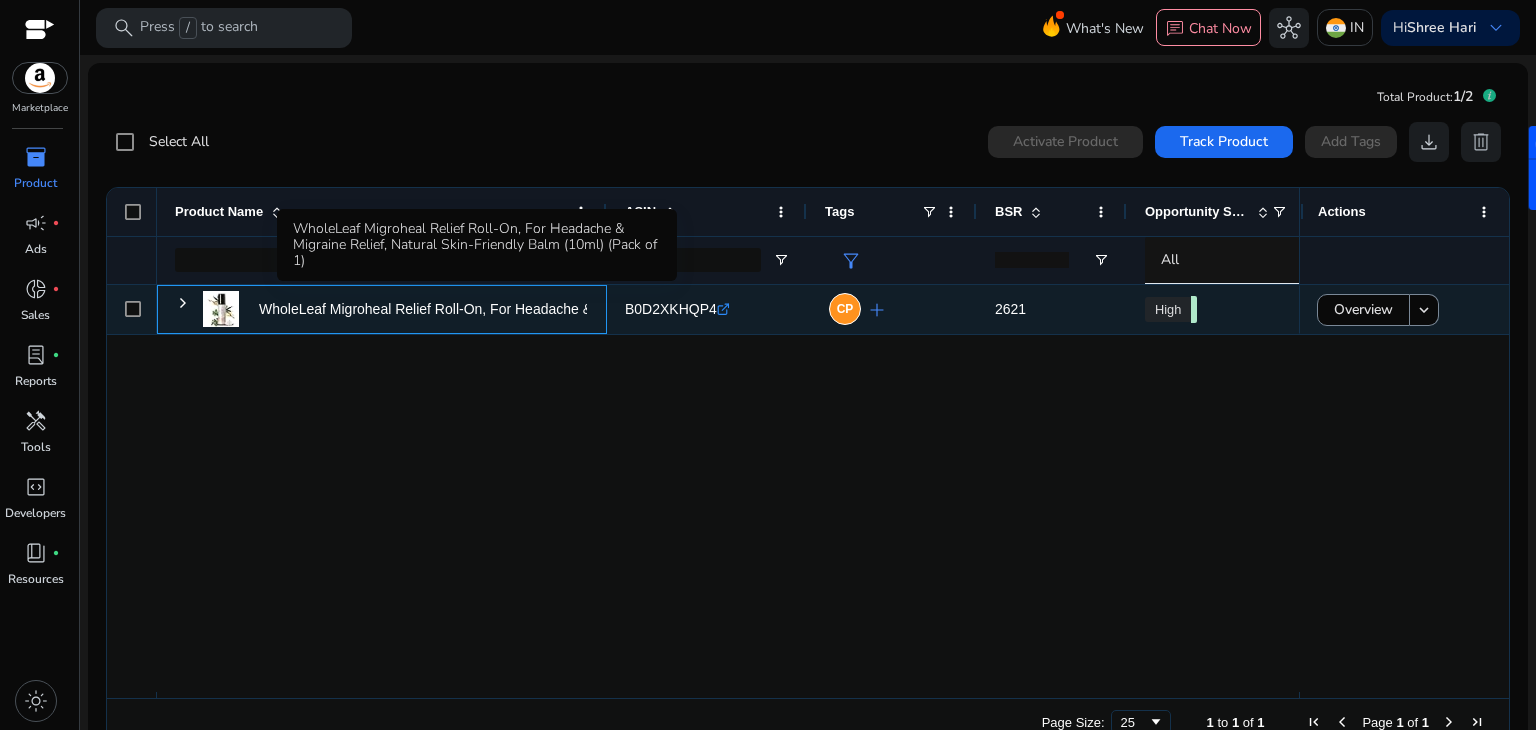 click on "WholeLeaf Migroheal Relief Roll-On, For Headache & Migraine Relief,..." 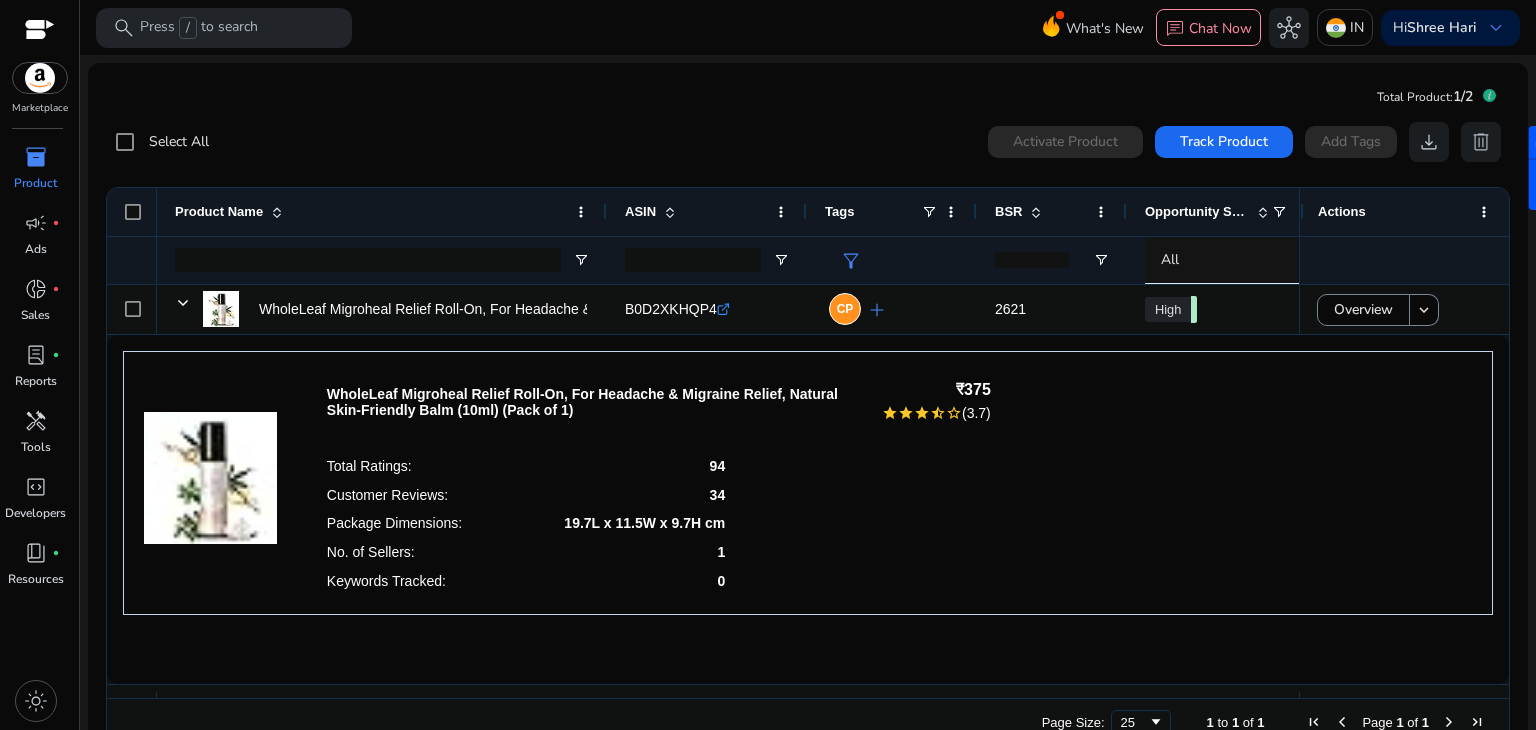 click on "No. of Sellers:  1" 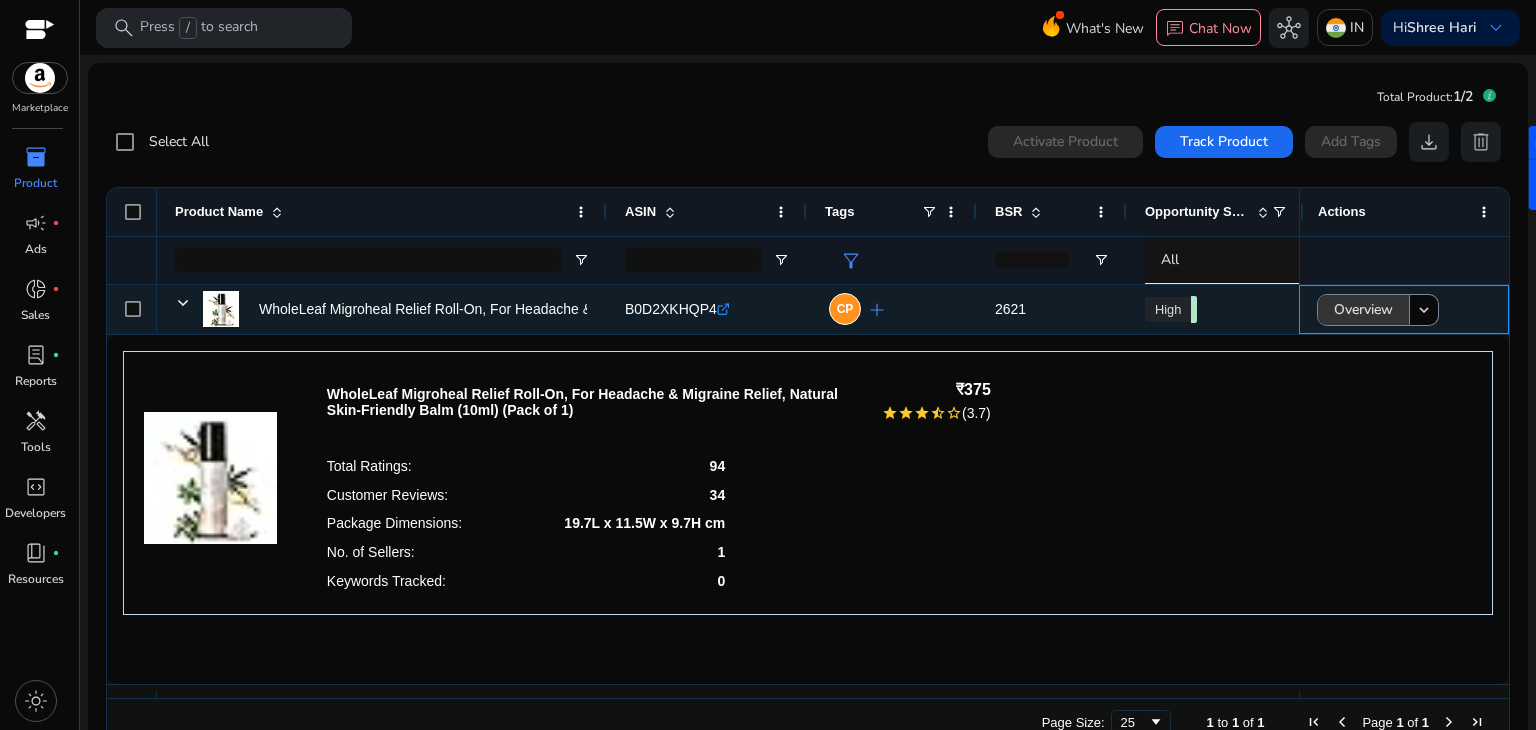 click on "Overview" 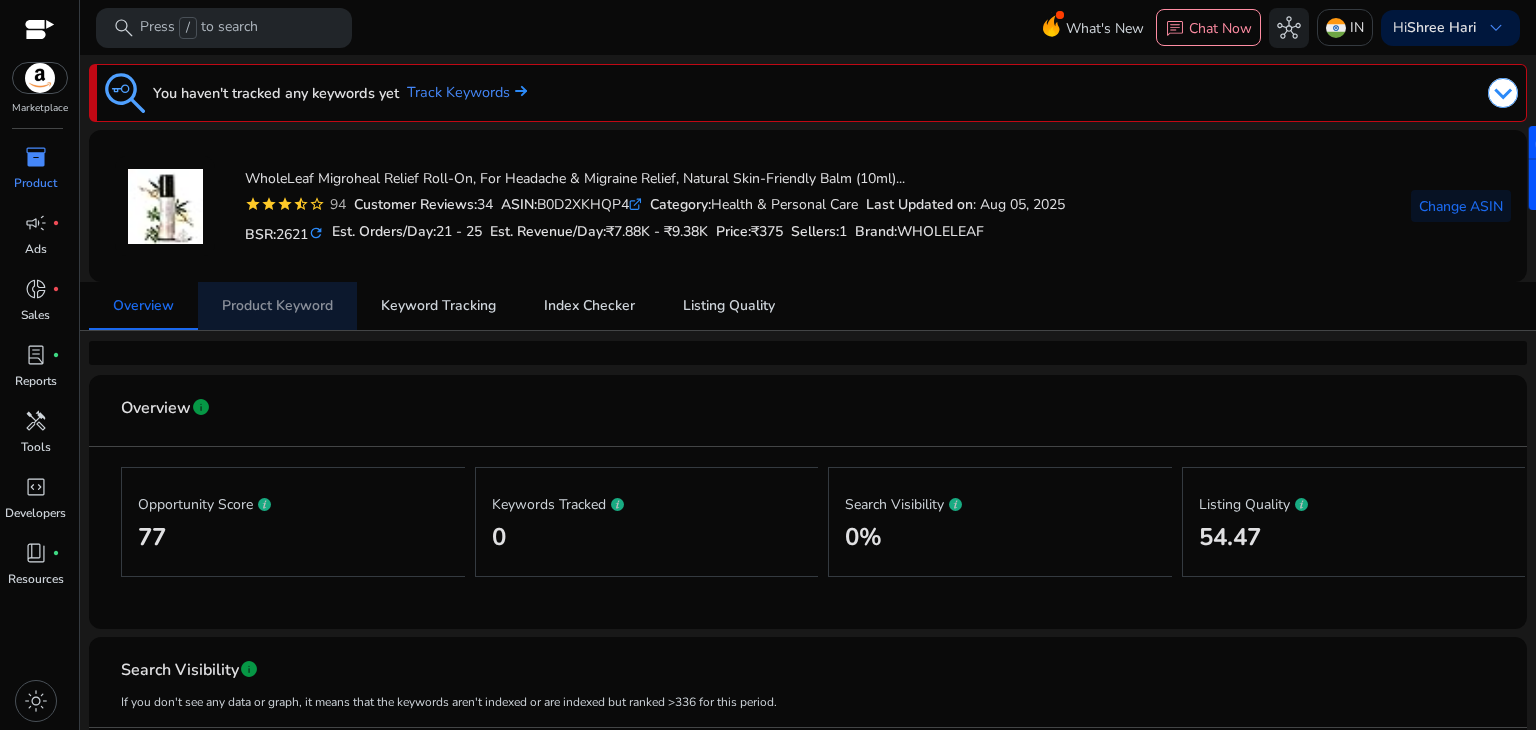 click on "Product Keyword" at bounding box center [277, 306] 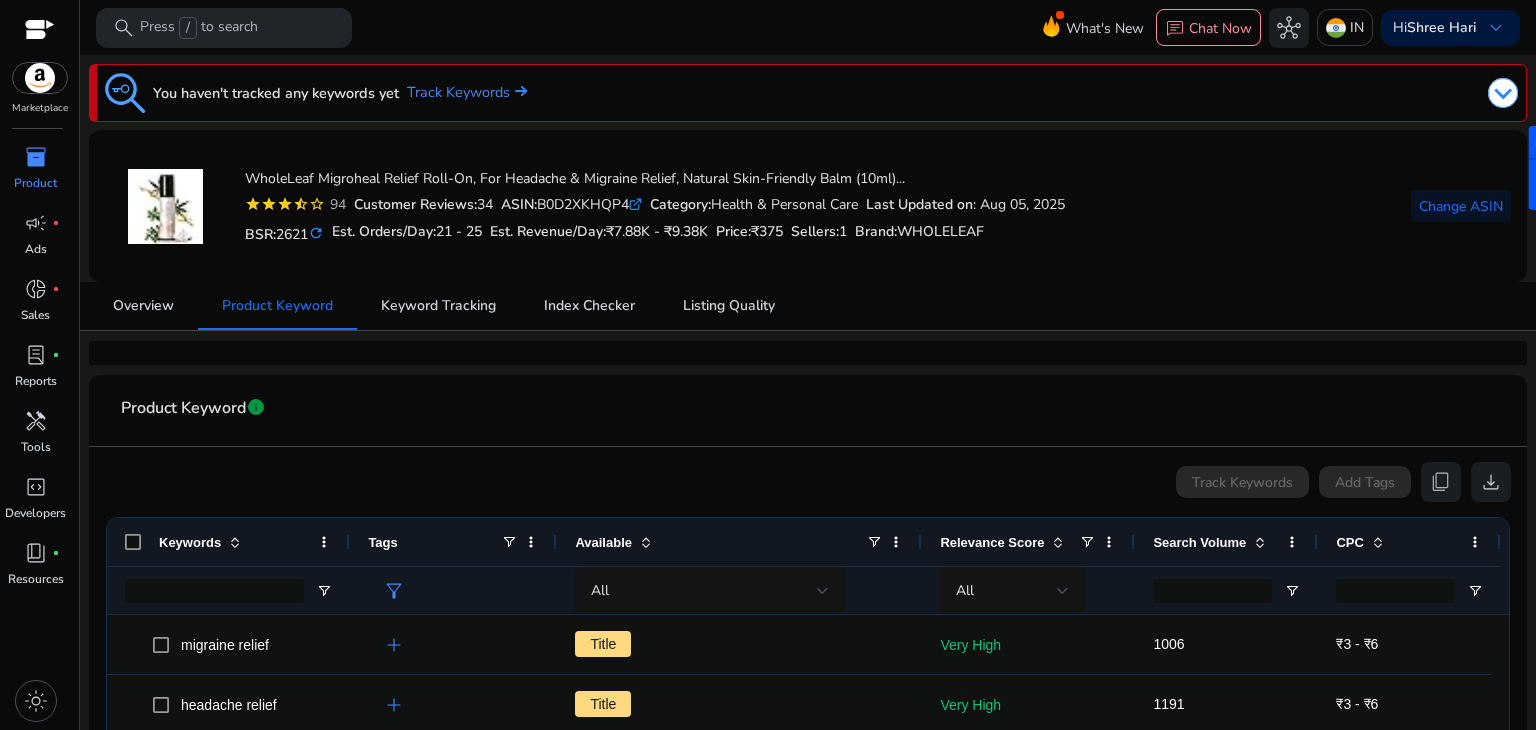 click on "0 to 0 of 0. Page 0 of 0
Drag here to set row groups Drag here to set column labels
Keywords
Tags
Available
50" 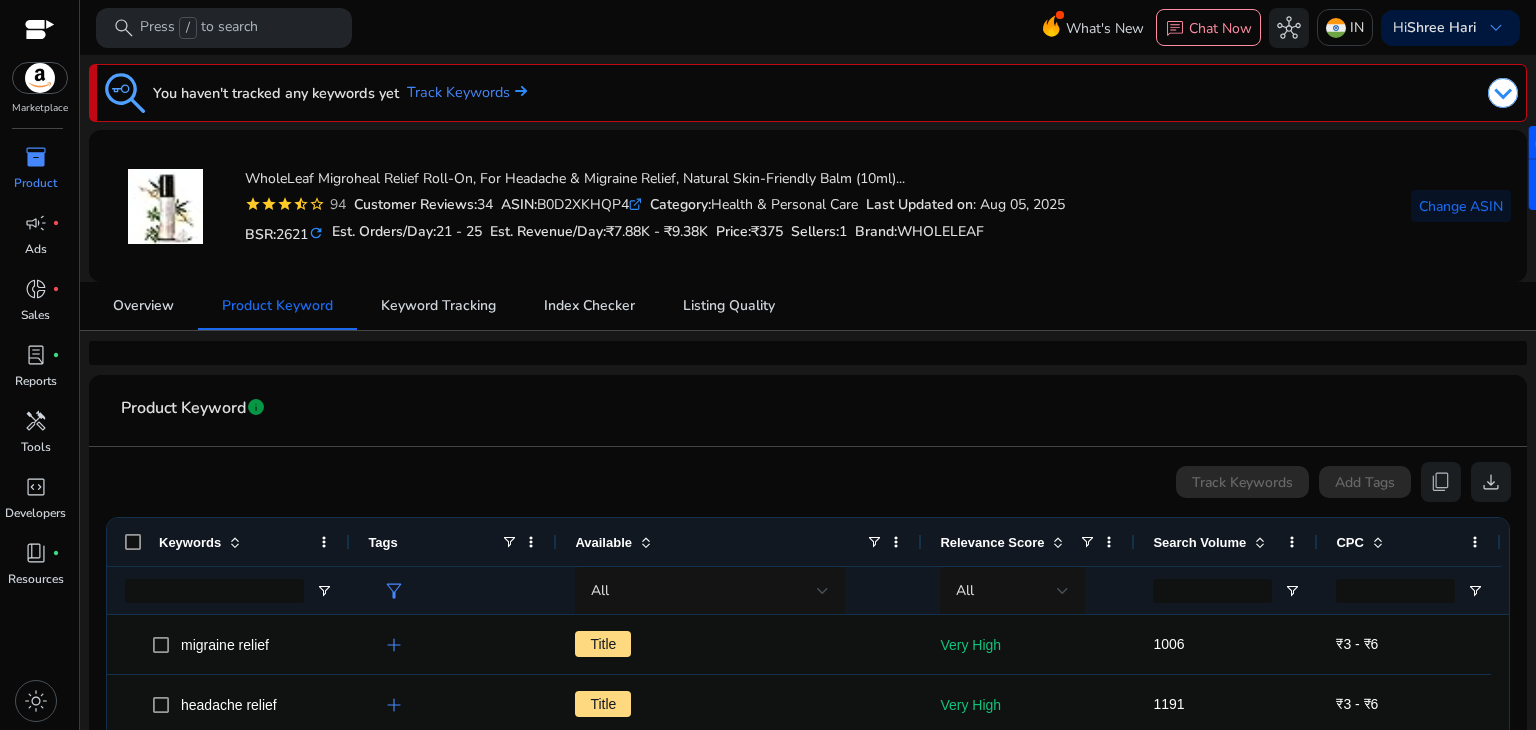 scroll, scrollTop: 0, scrollLeft: 0, axis: both 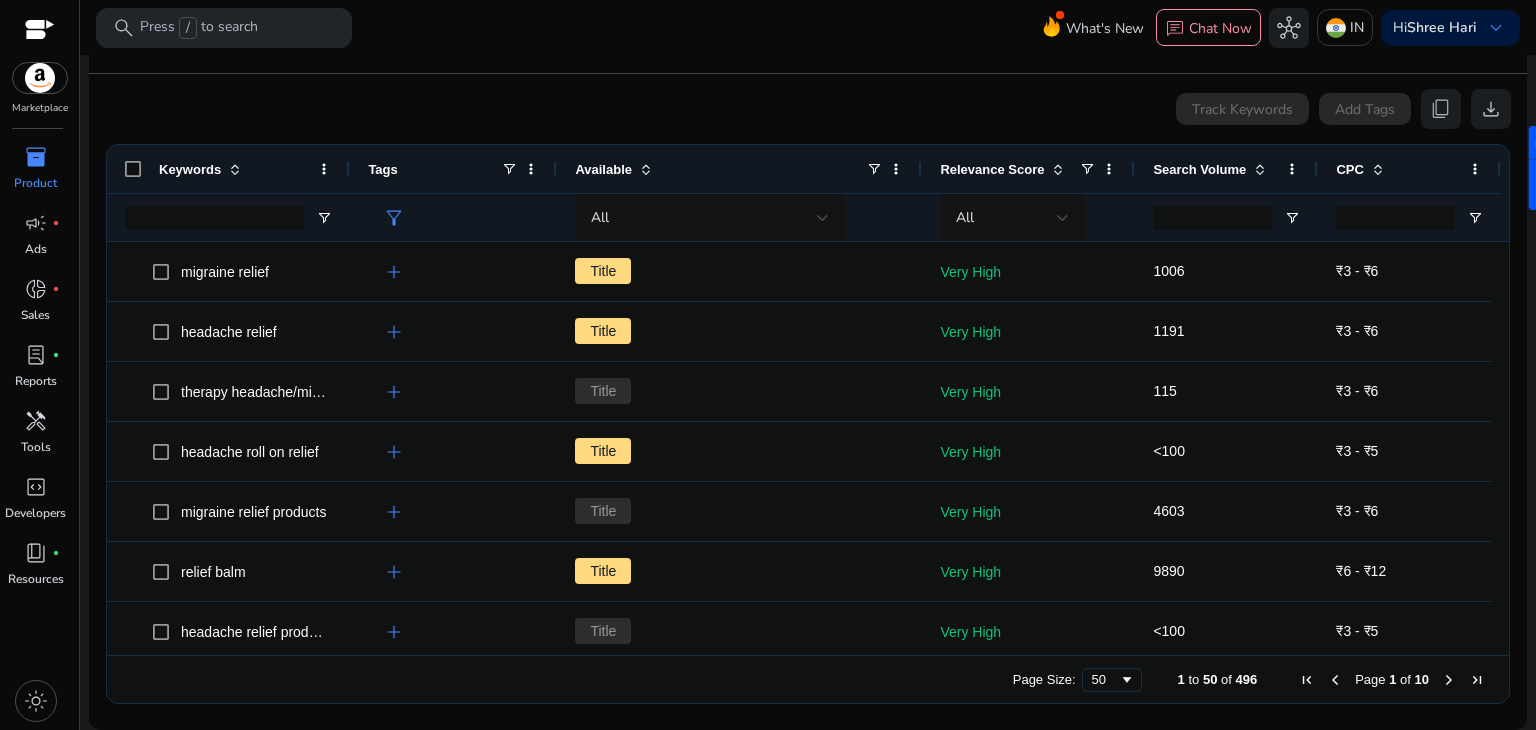 click at bounding box center [1449, 680] 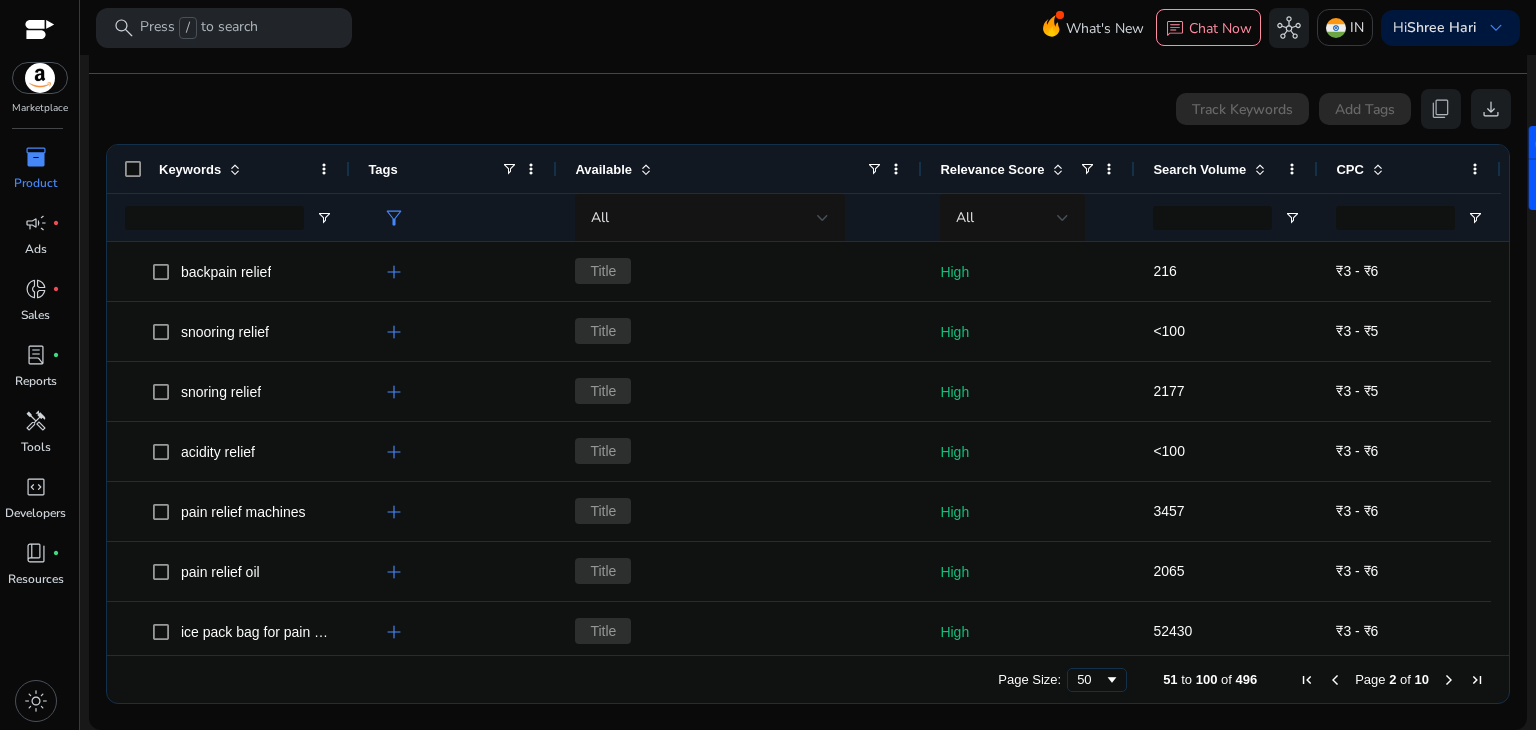 click at bounding box center [1335, 680] 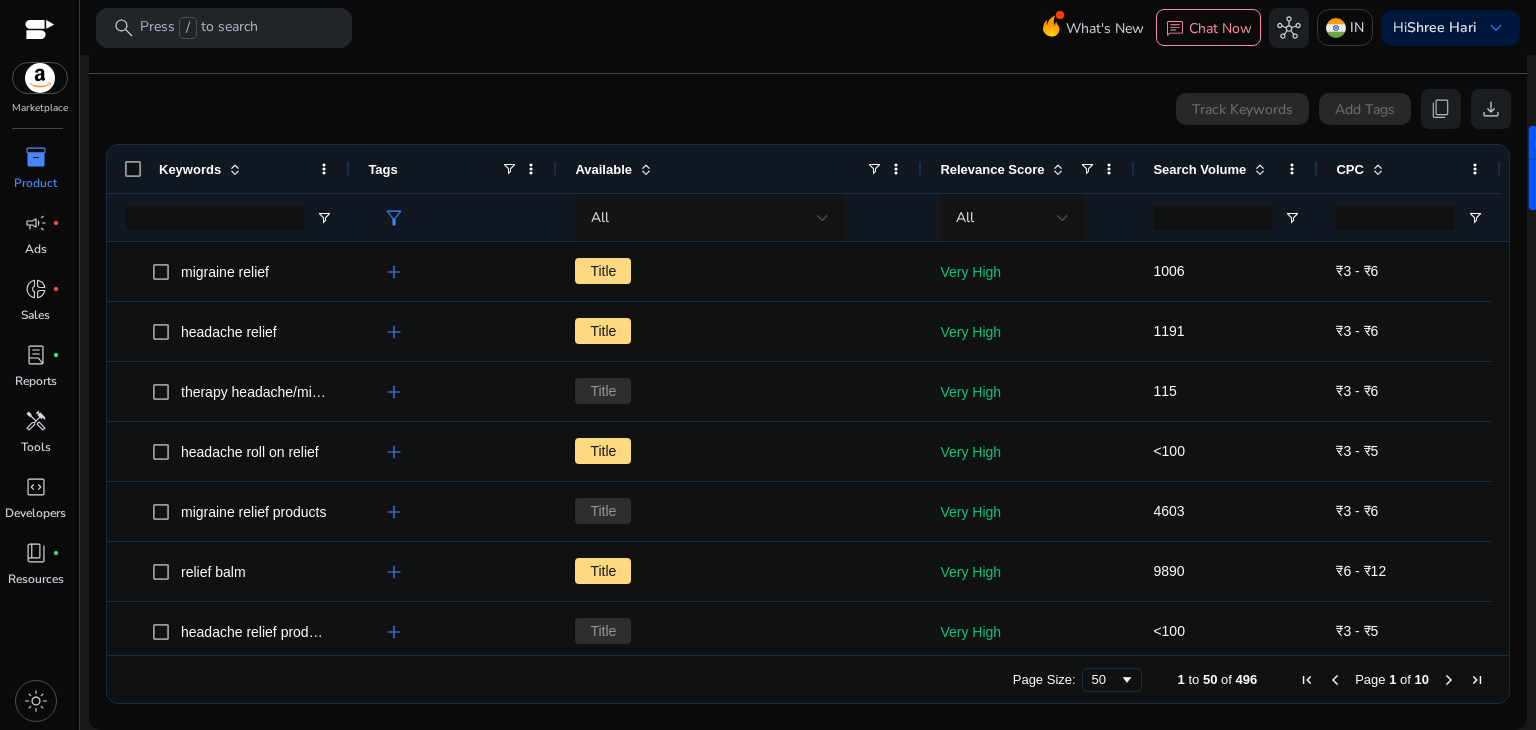 scroll, scrollTop: 92, scrollLeft: 0, axis: vertical 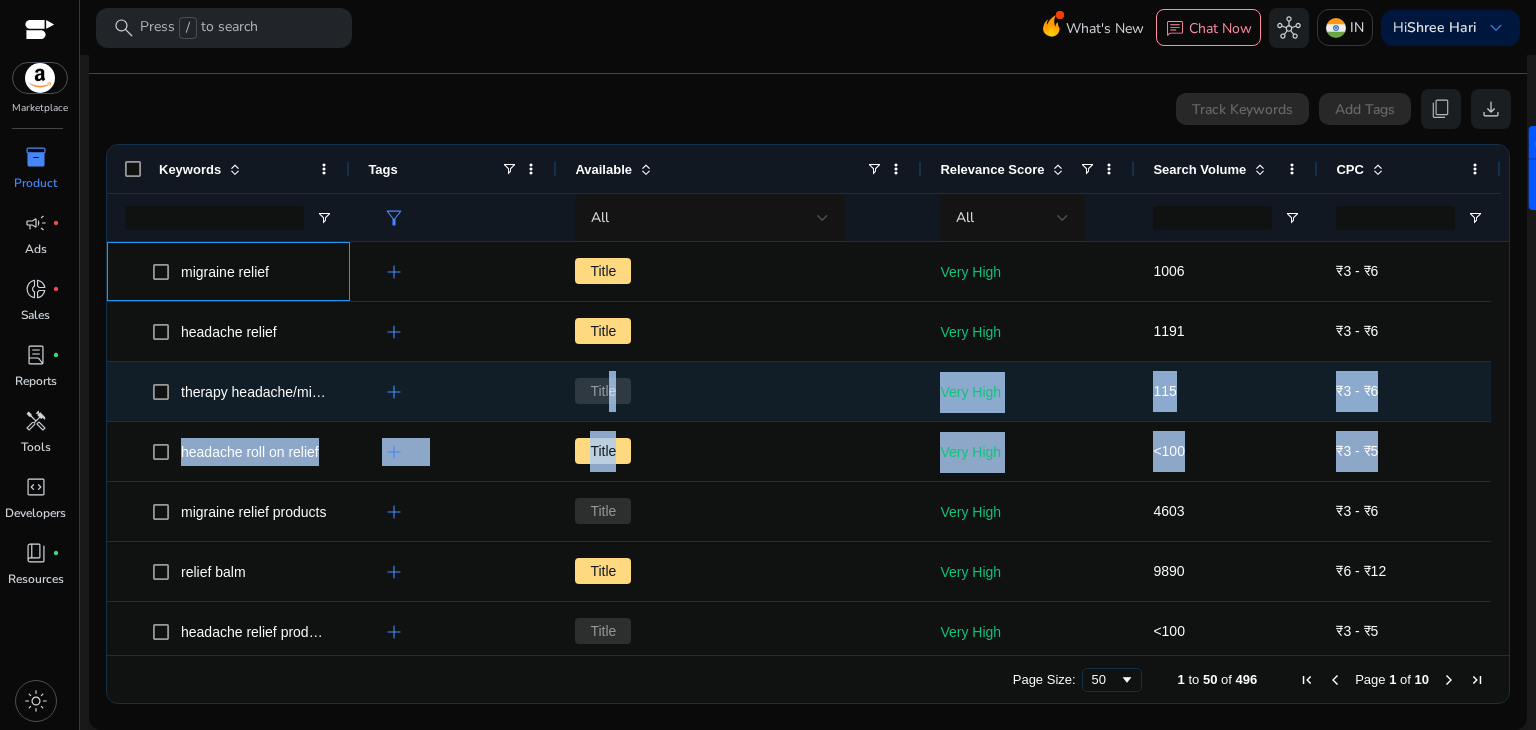 drag, startPoint x: 136, startPoint y: 252, endPoint x: 608, endPoint y: 403, distance: 495.56534 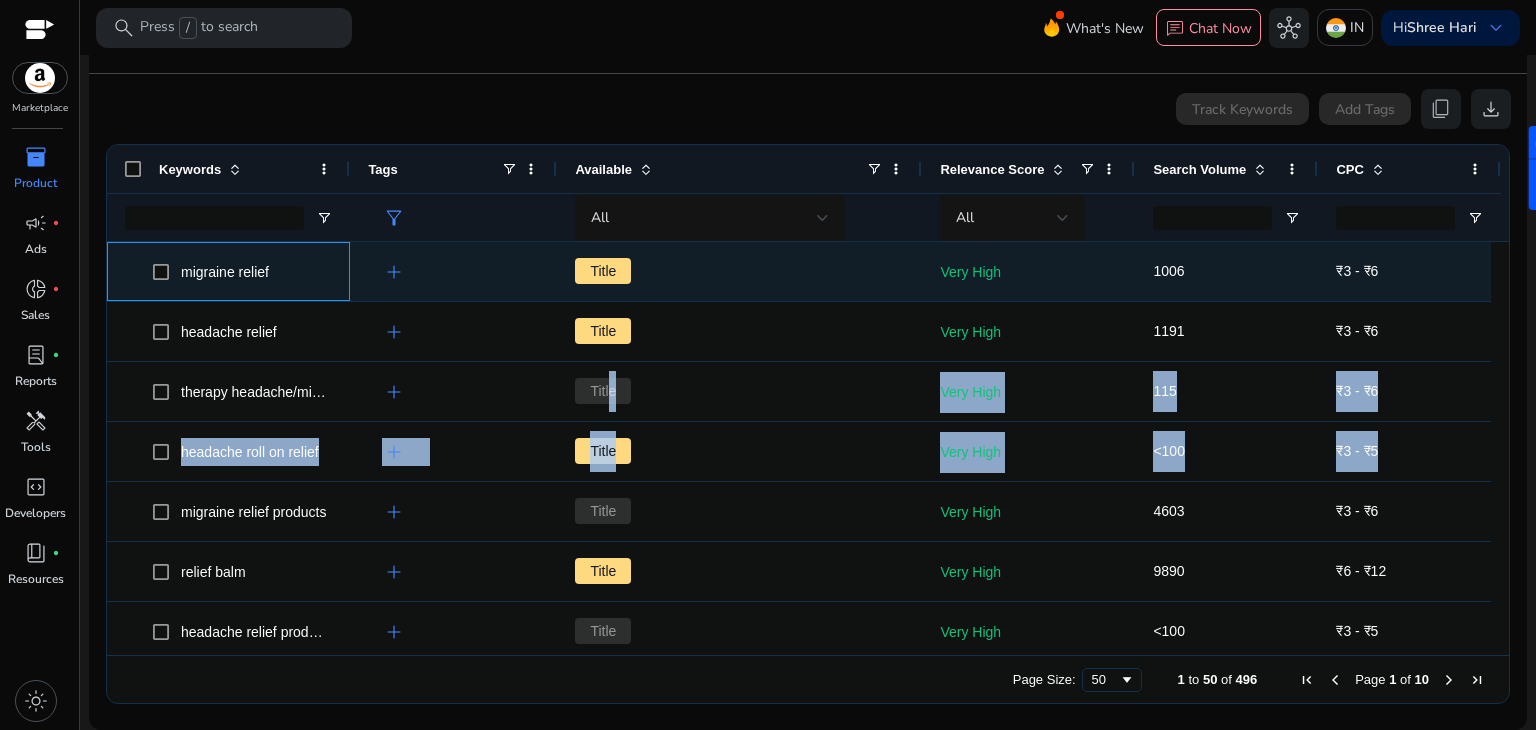 click on "migraine relief" 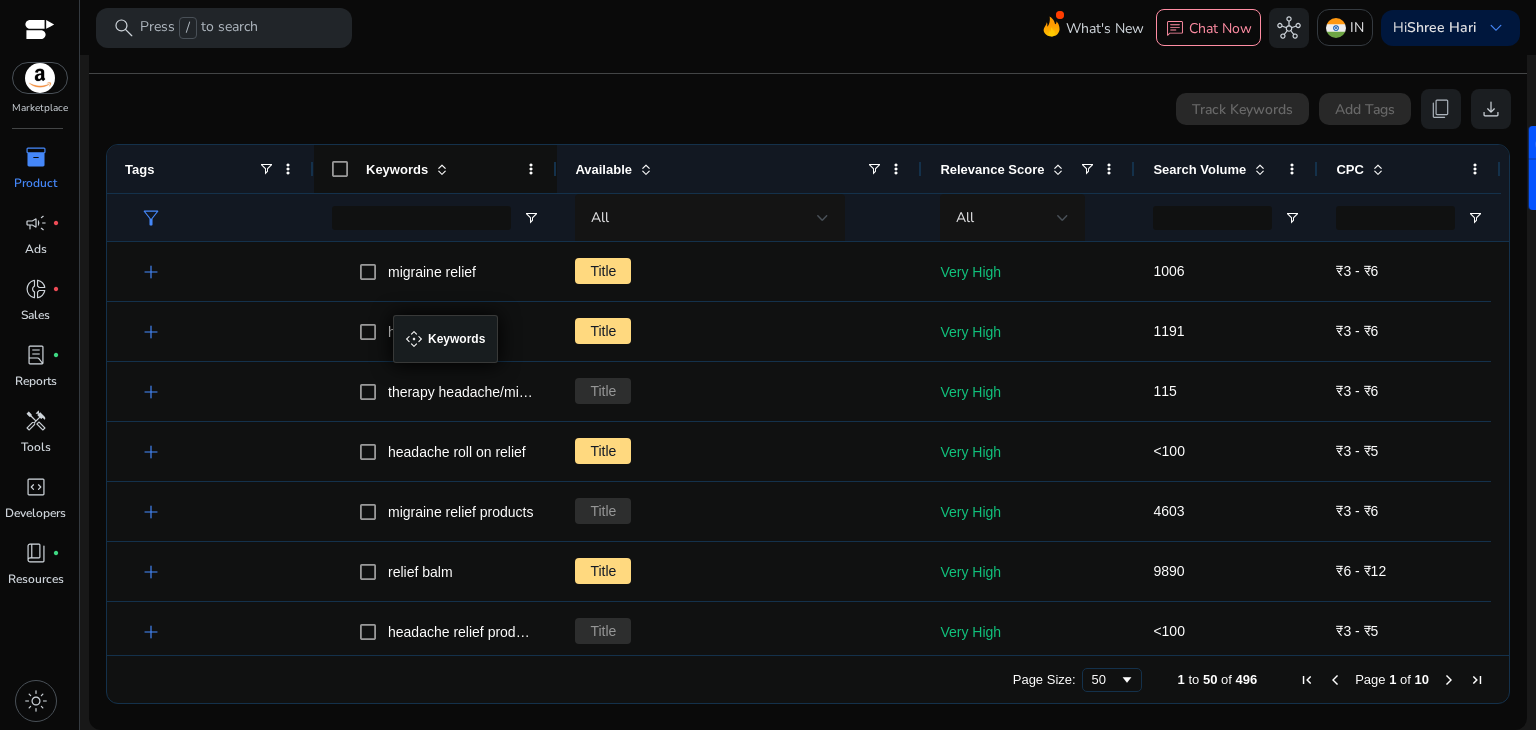 drag, startPoint x: 118, startPoint y: 155, endPoint x: 384, endPoint y: 327, distance: 316.7649 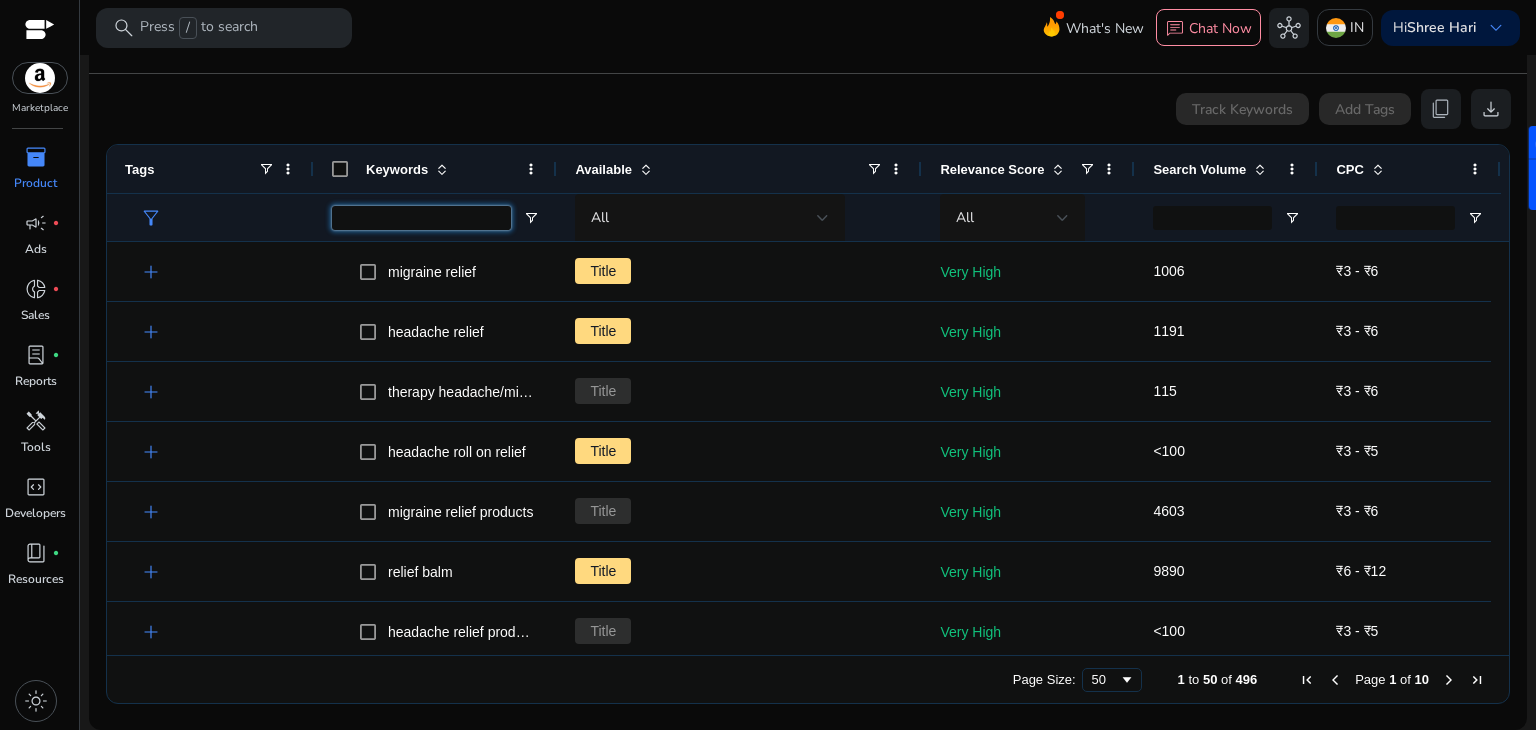click at bounding box center [421, 218] 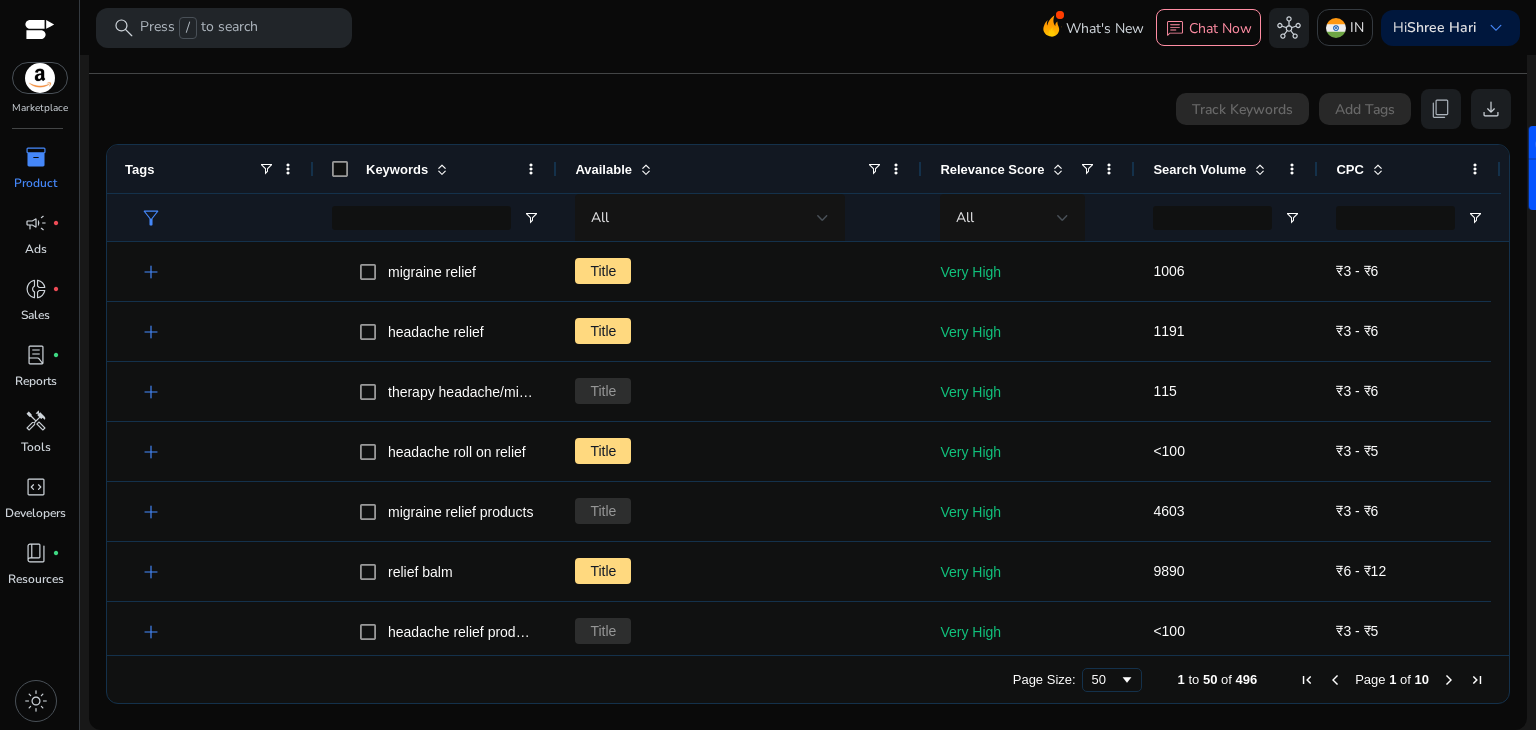 drag, startPoint x: 318, startPoint y: 217, endPoint x: 292, endPoint y: 204, distance: 29.068884 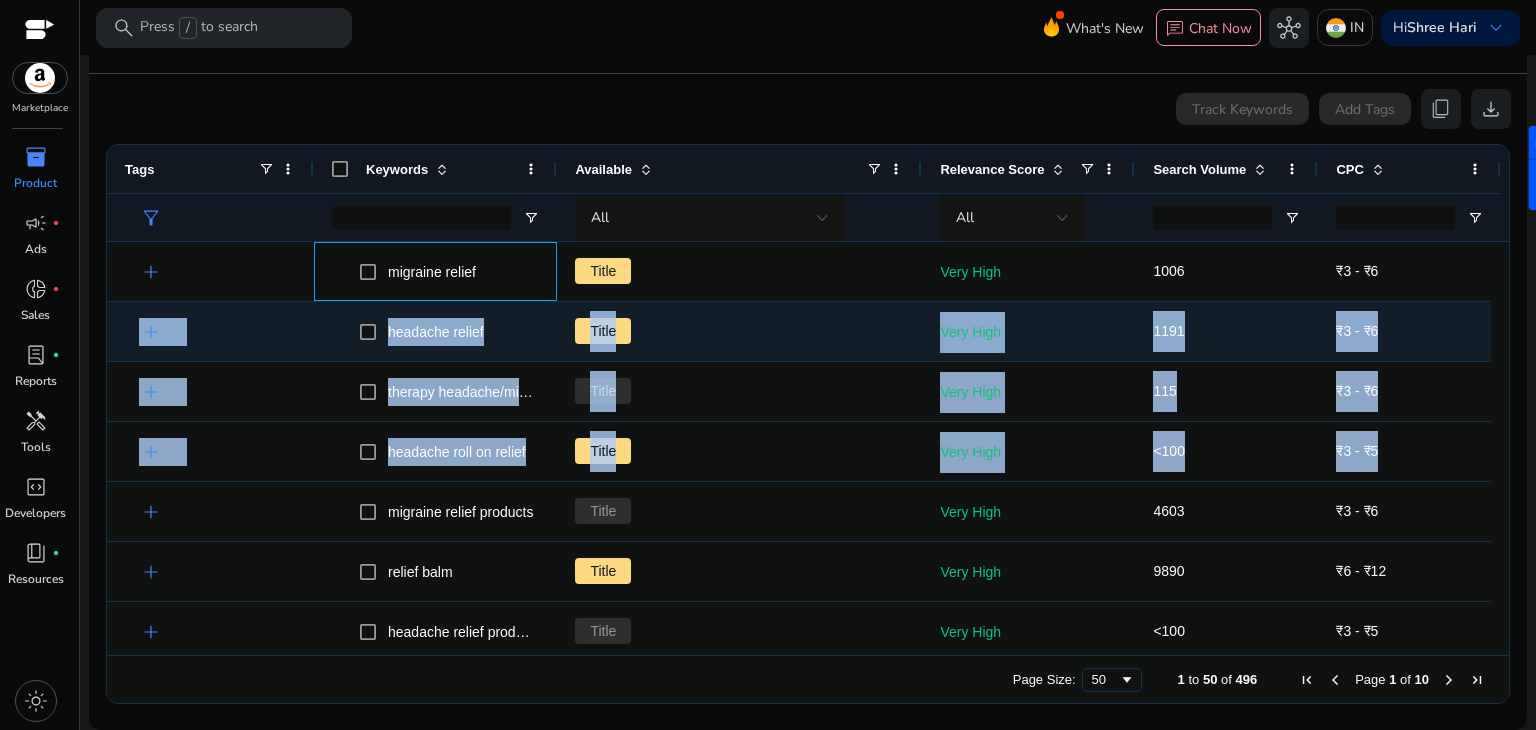 drag, startPoint x: 322, startPoint y: 261, endPoint x: 368, endPoint y: 356, distance: 105.550934 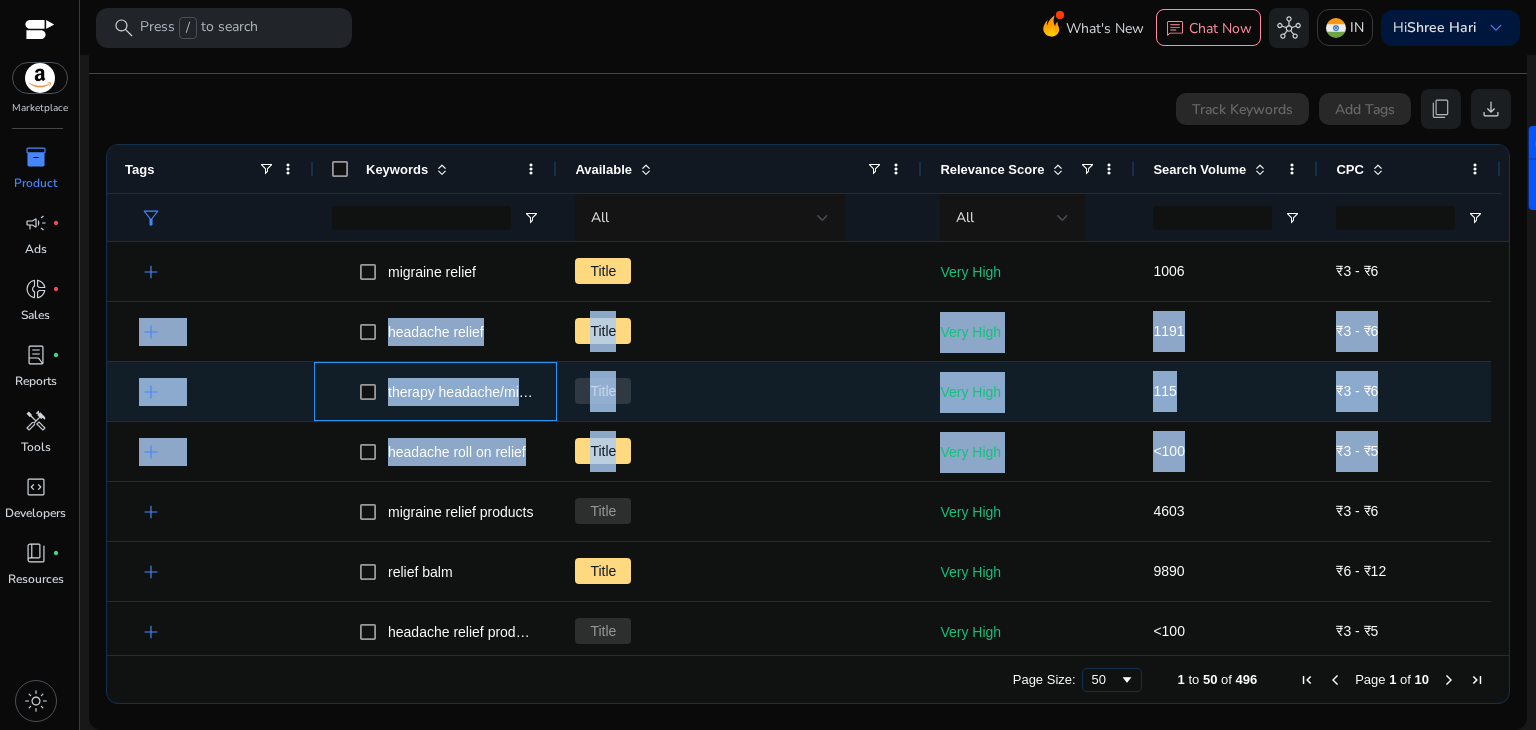 click on "therapy headache/migraine relief cap" 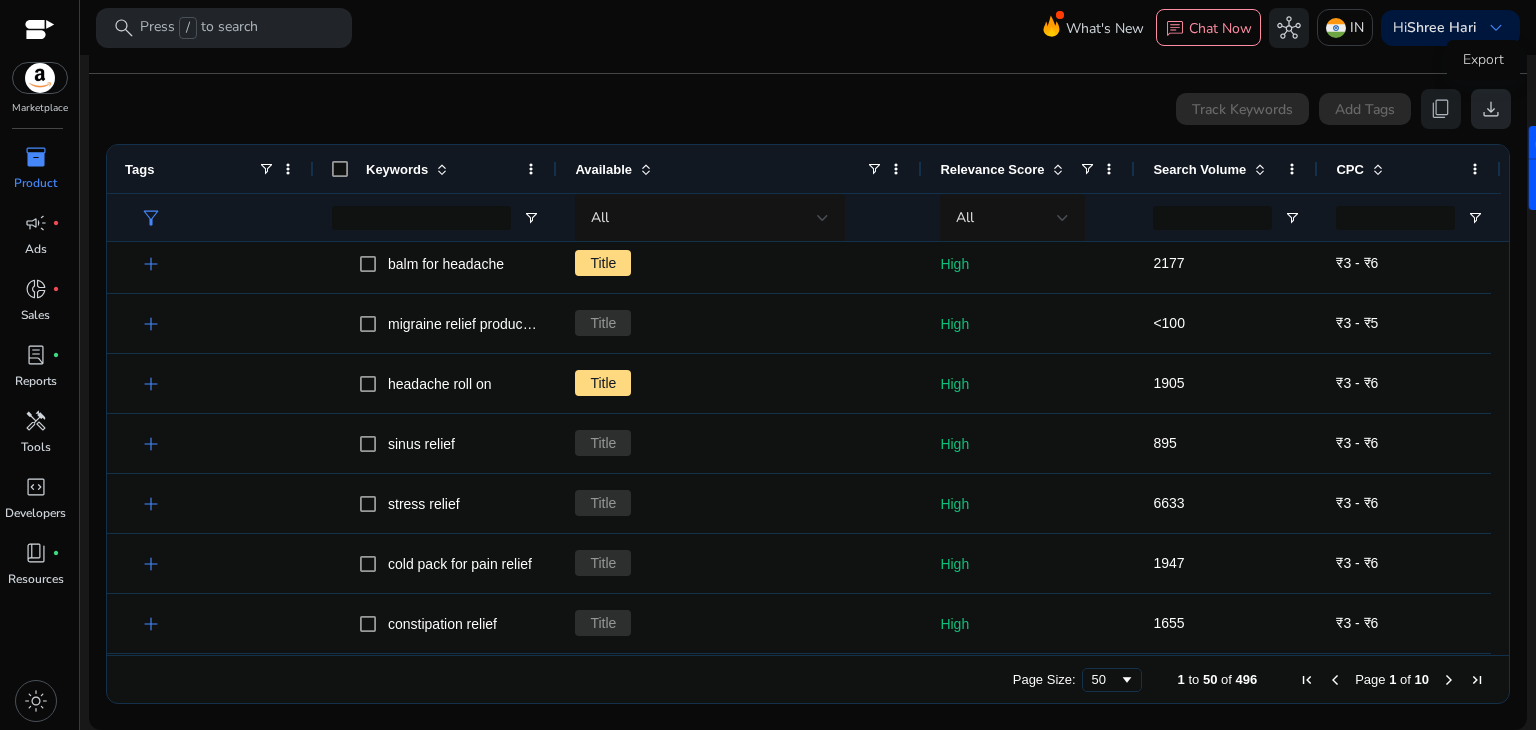 click on "download" 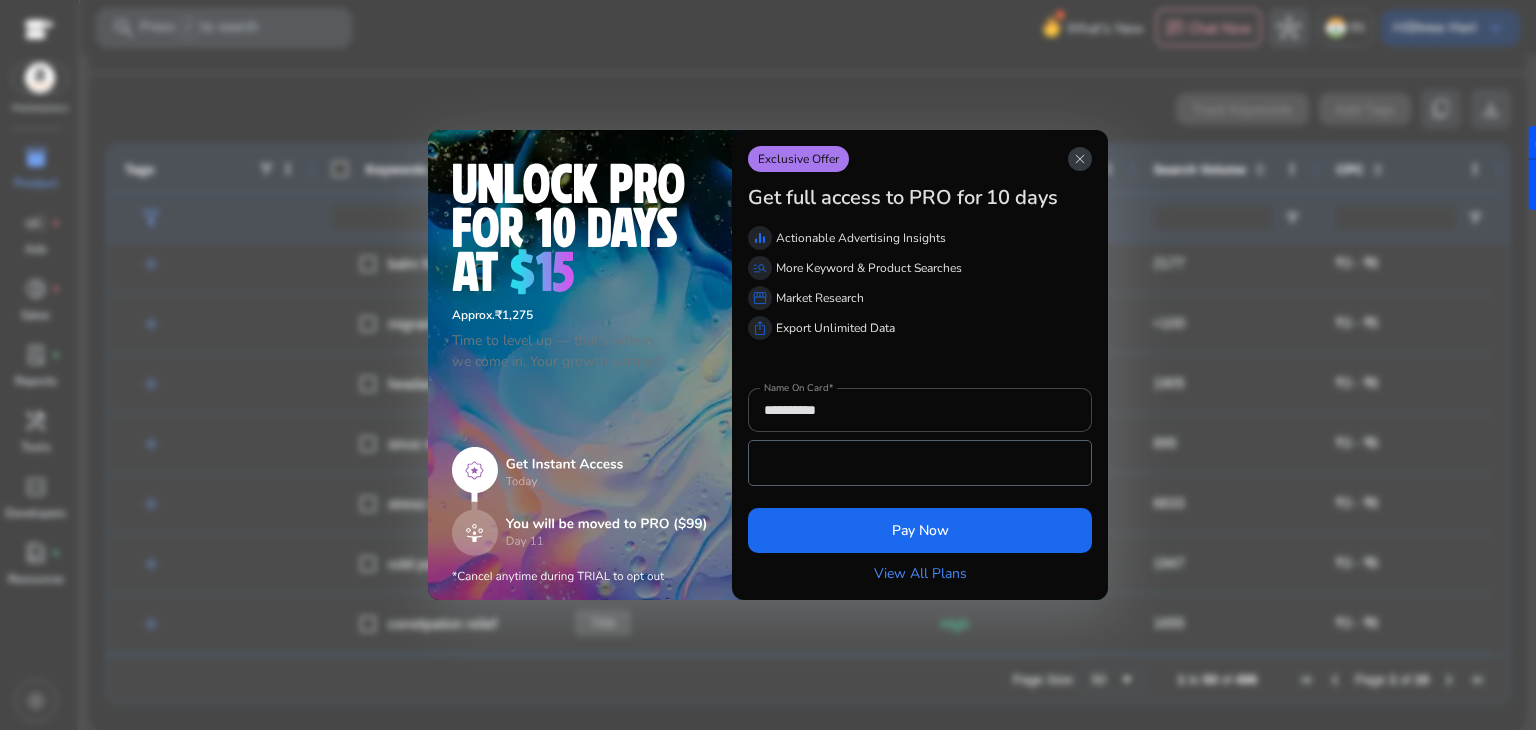 click on "close" at bounding box center (1080, 159) 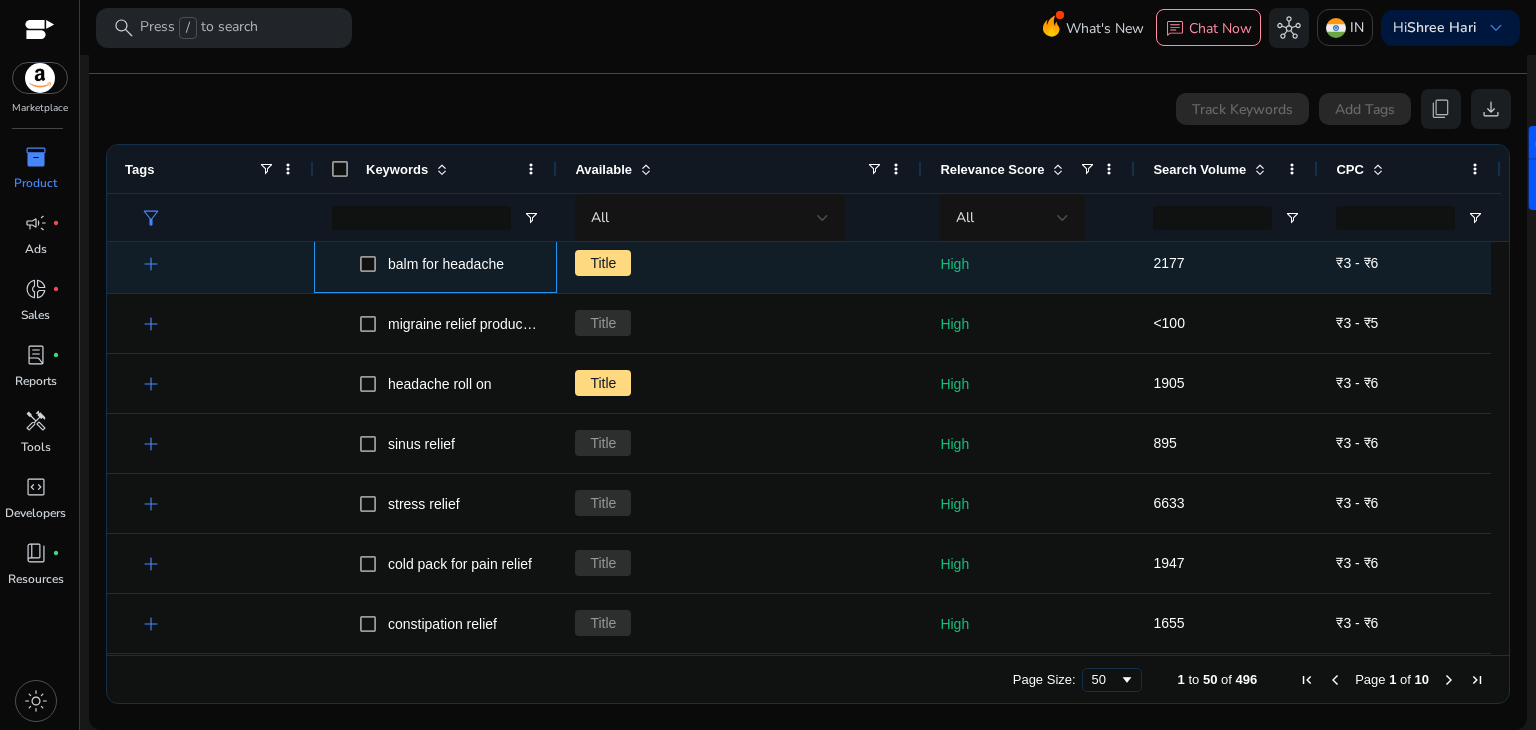click on "balm for headache" 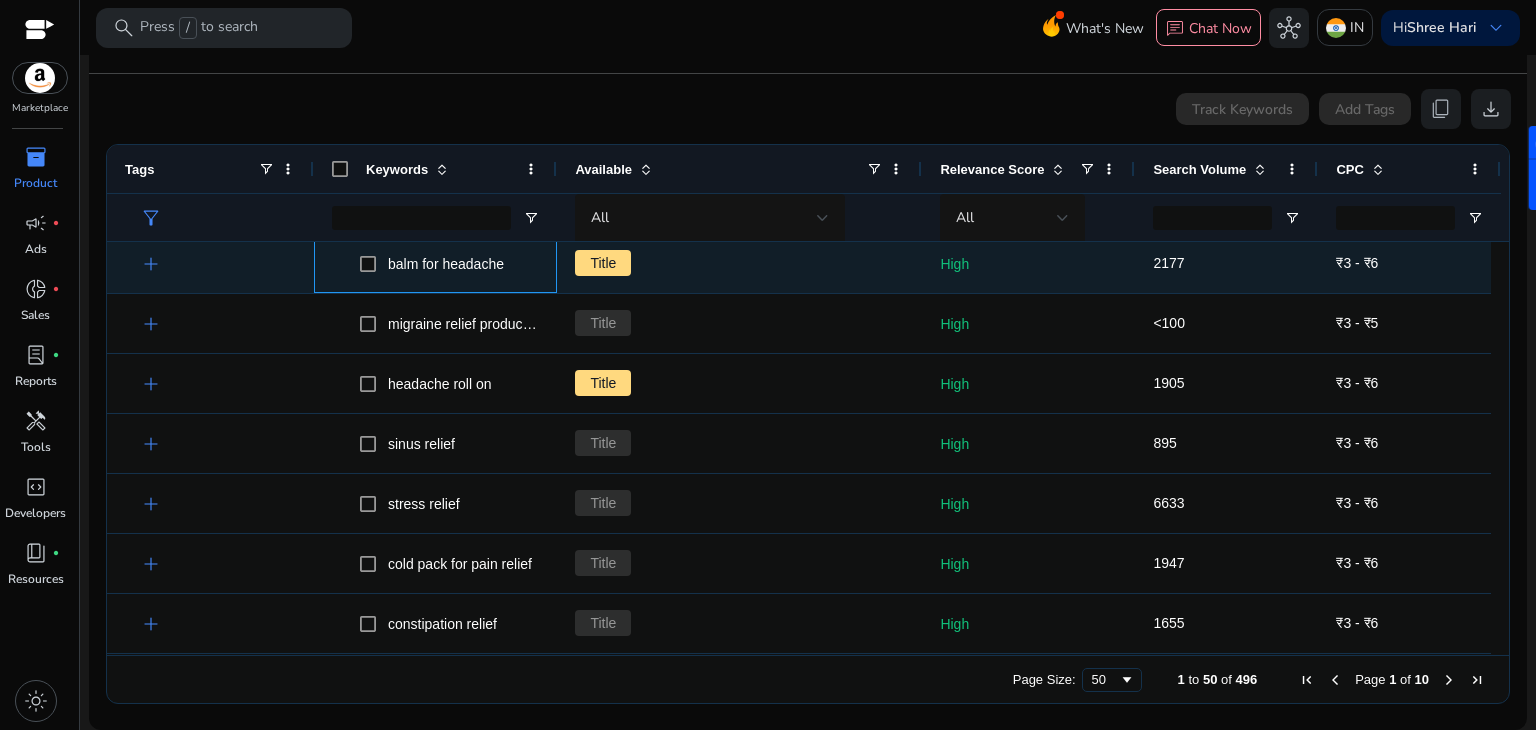 click 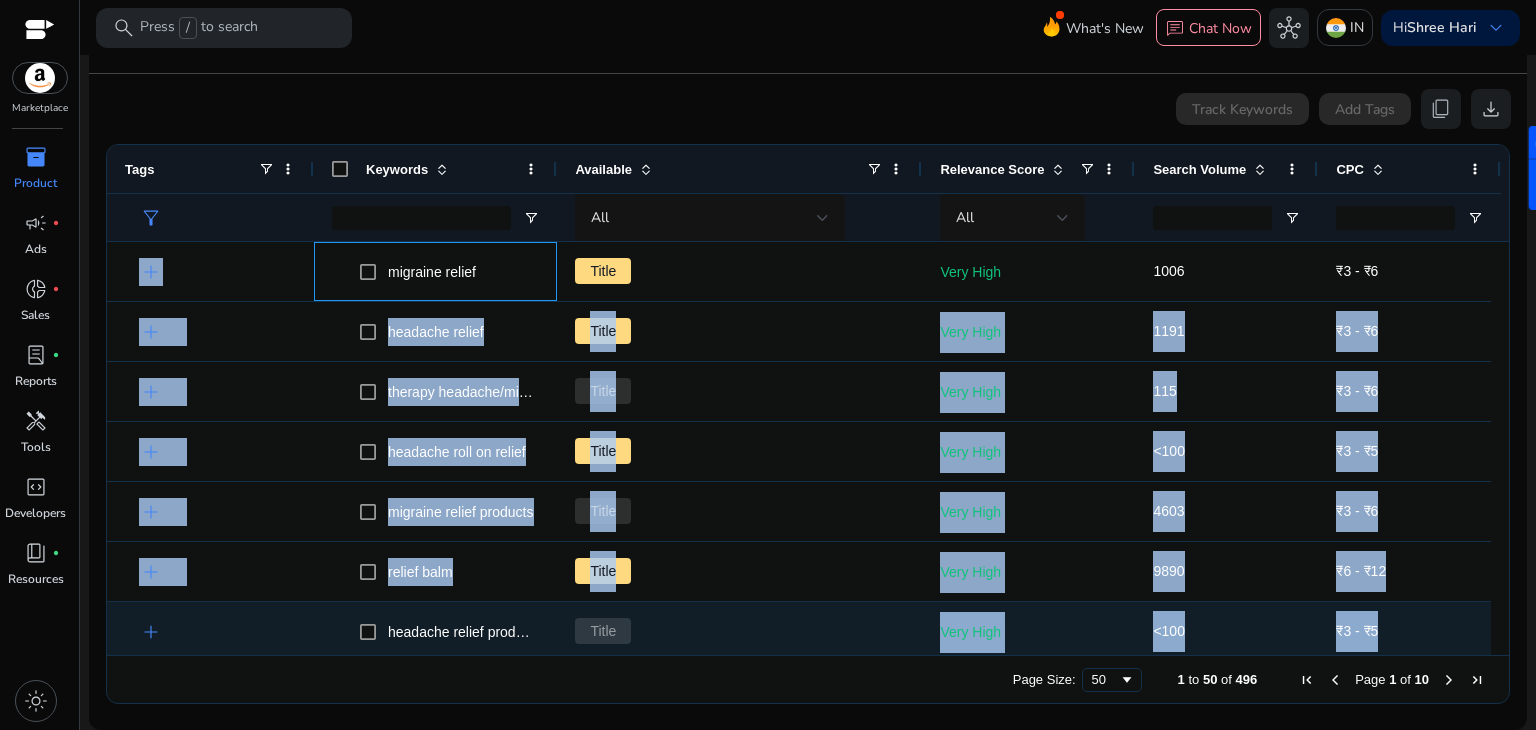 drag, startPoint x: 383, startPoint y: 265, endPoint x: 749, endPoint y: 651, distance: 531.9323 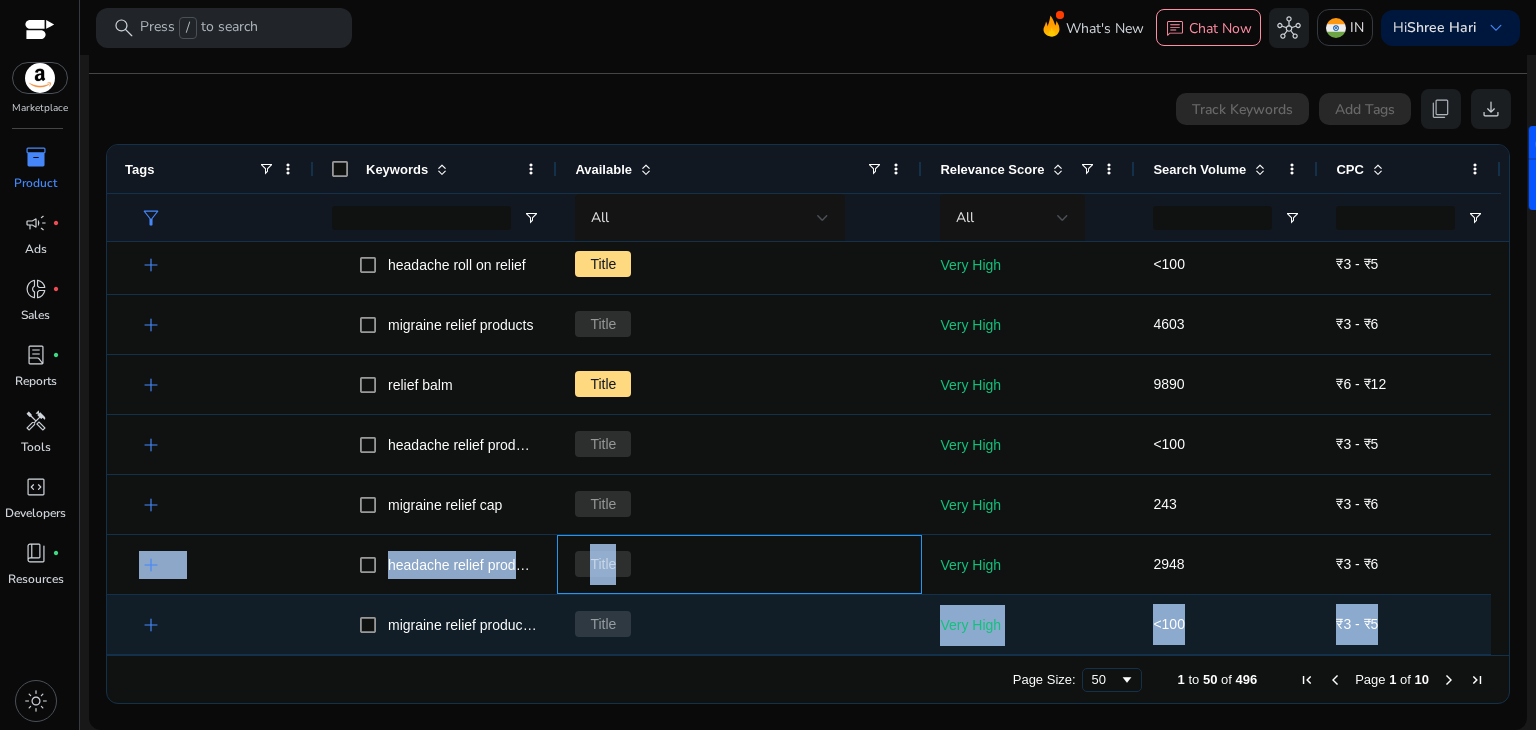 drag, startPoint x: 736, startPoint y: 569, endPoint x: 835, endPoint y: 634, distance: 118.43141 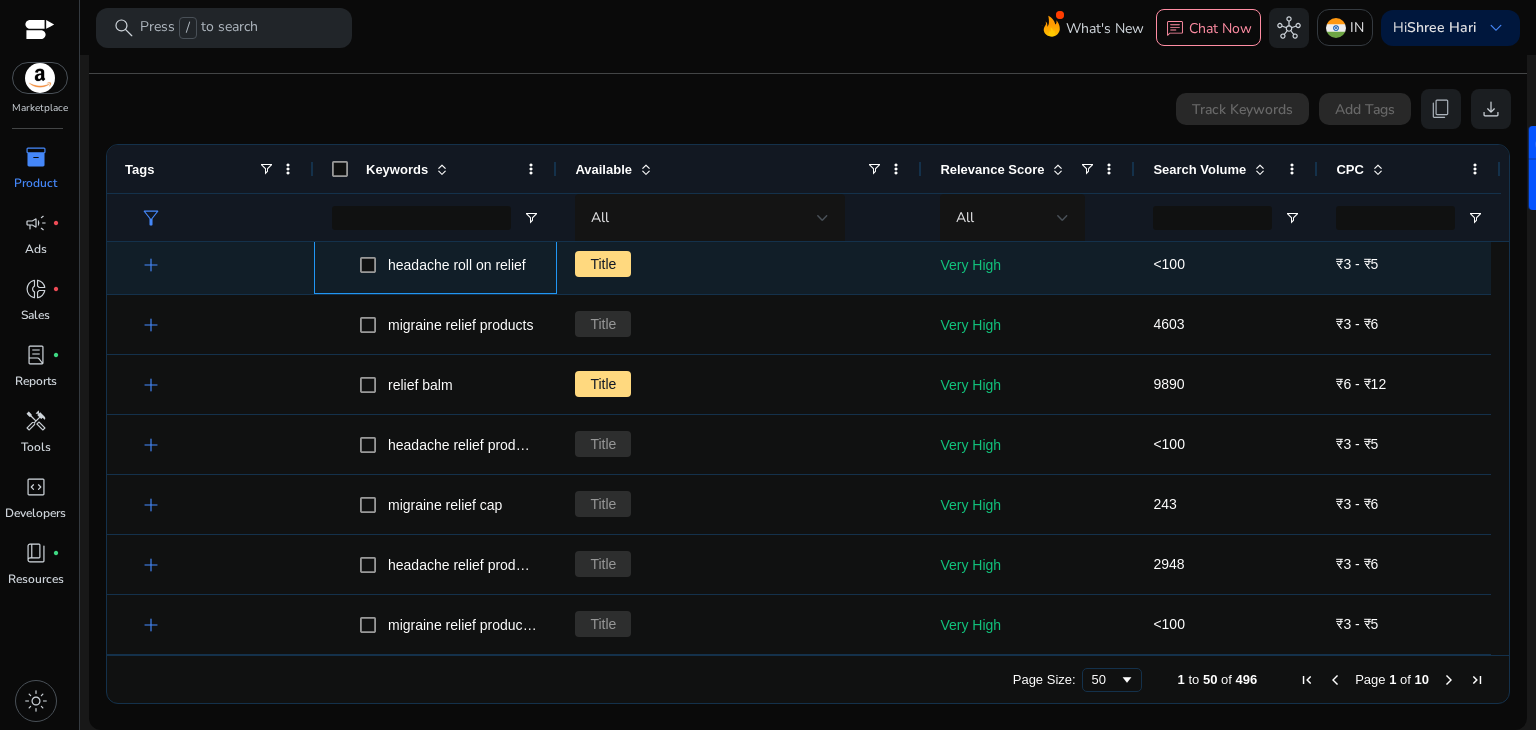 click on "headache roll on relief" 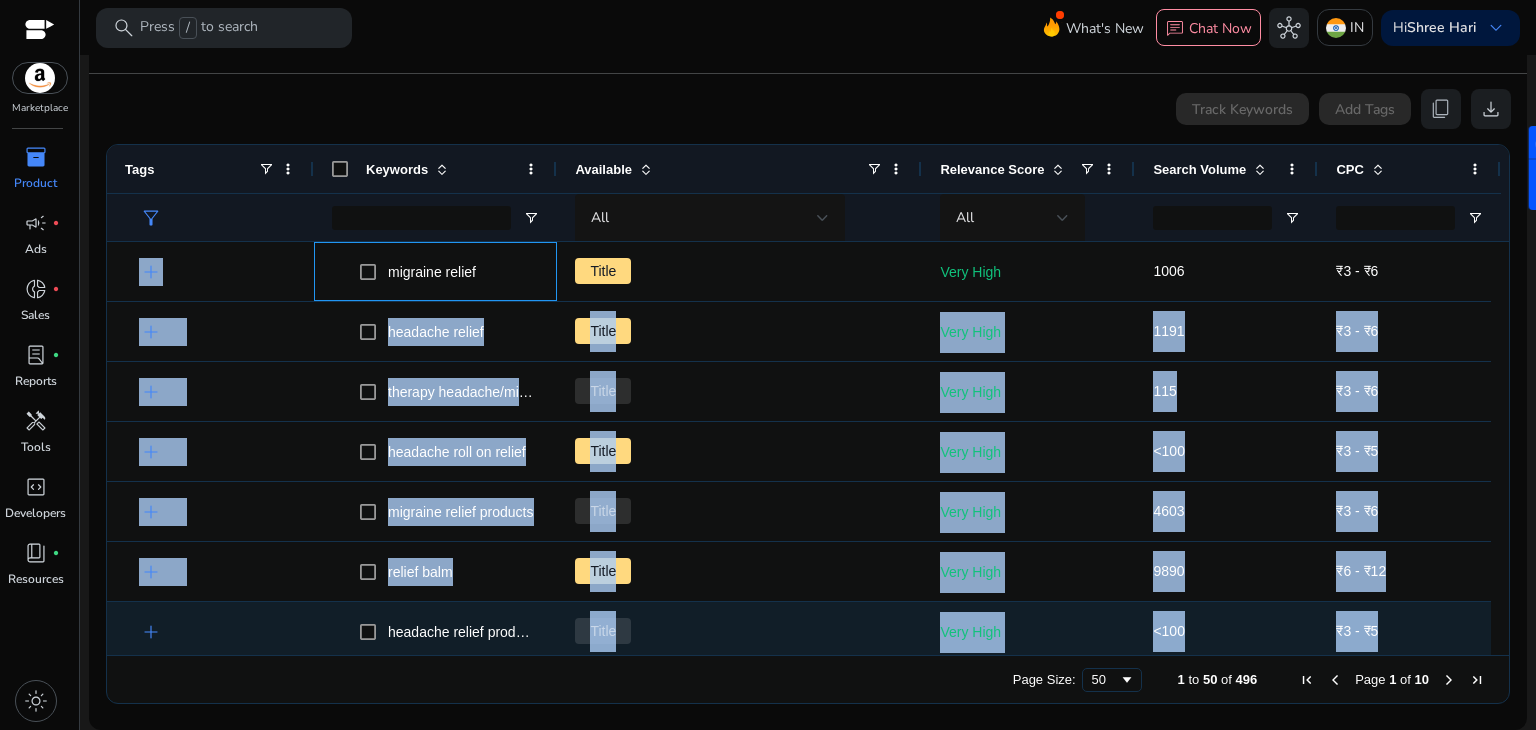drag, startPoint x: 381, startPoint y: 259, endPoint x: 556, endPoint y: 639, distance: 418.3599 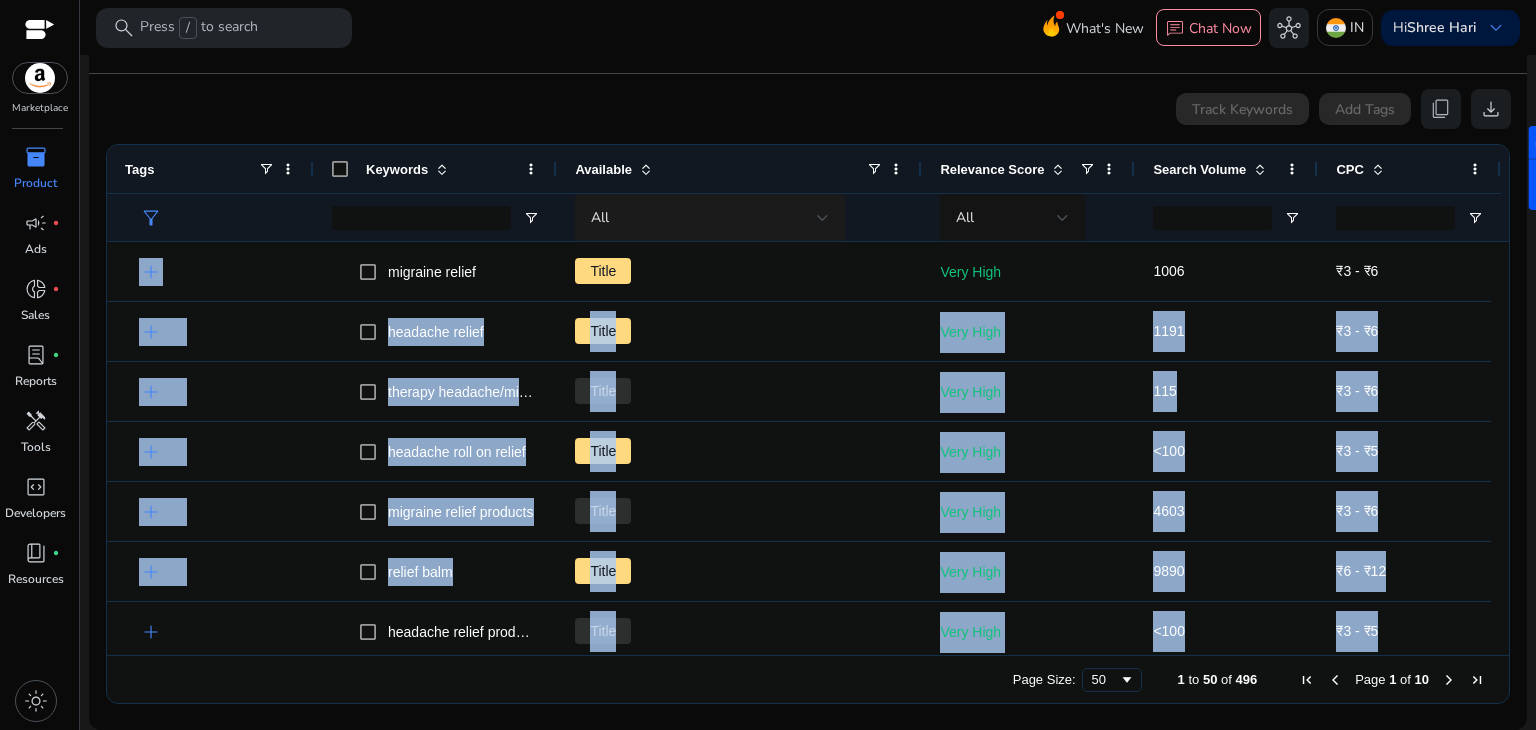 click on "All" 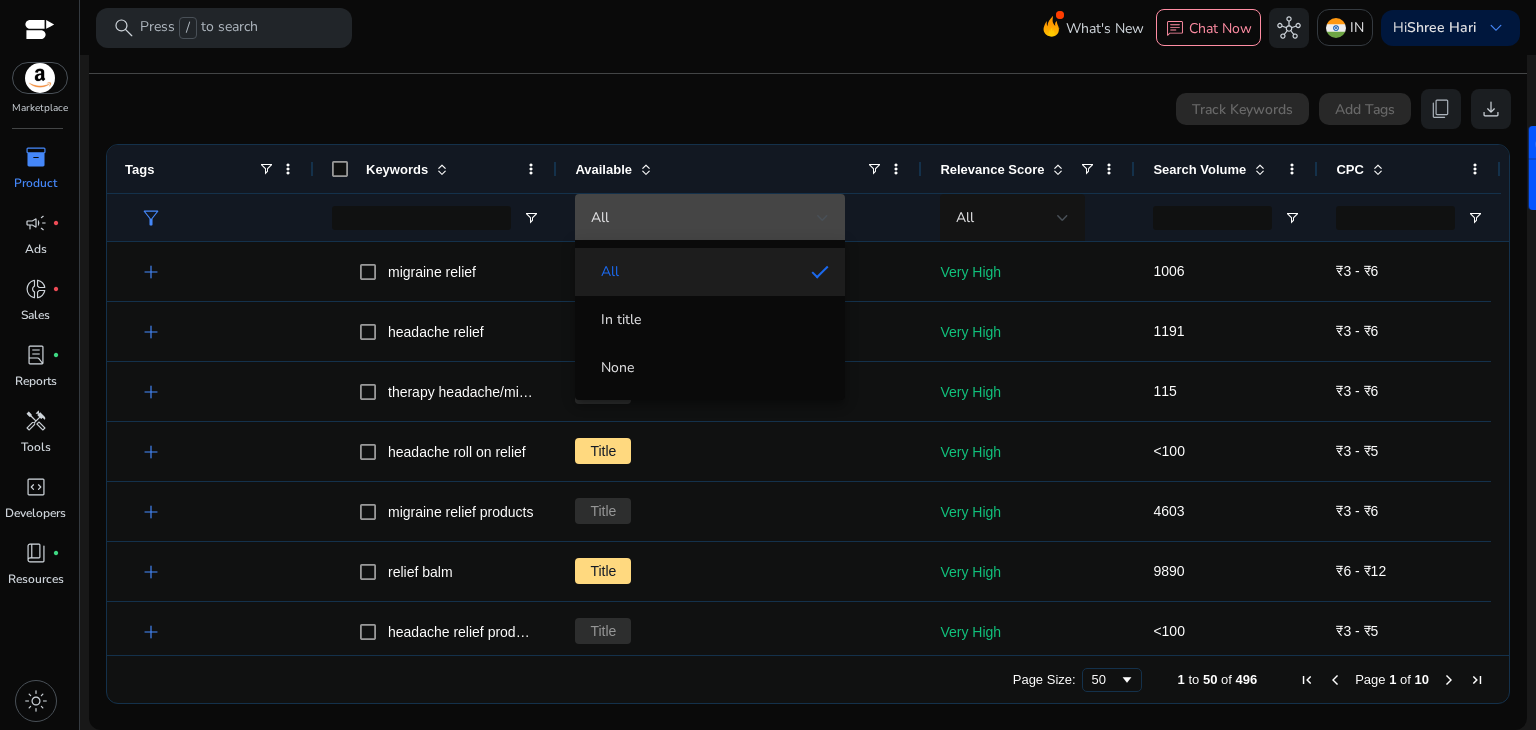 click at bounding box center [768, 365] 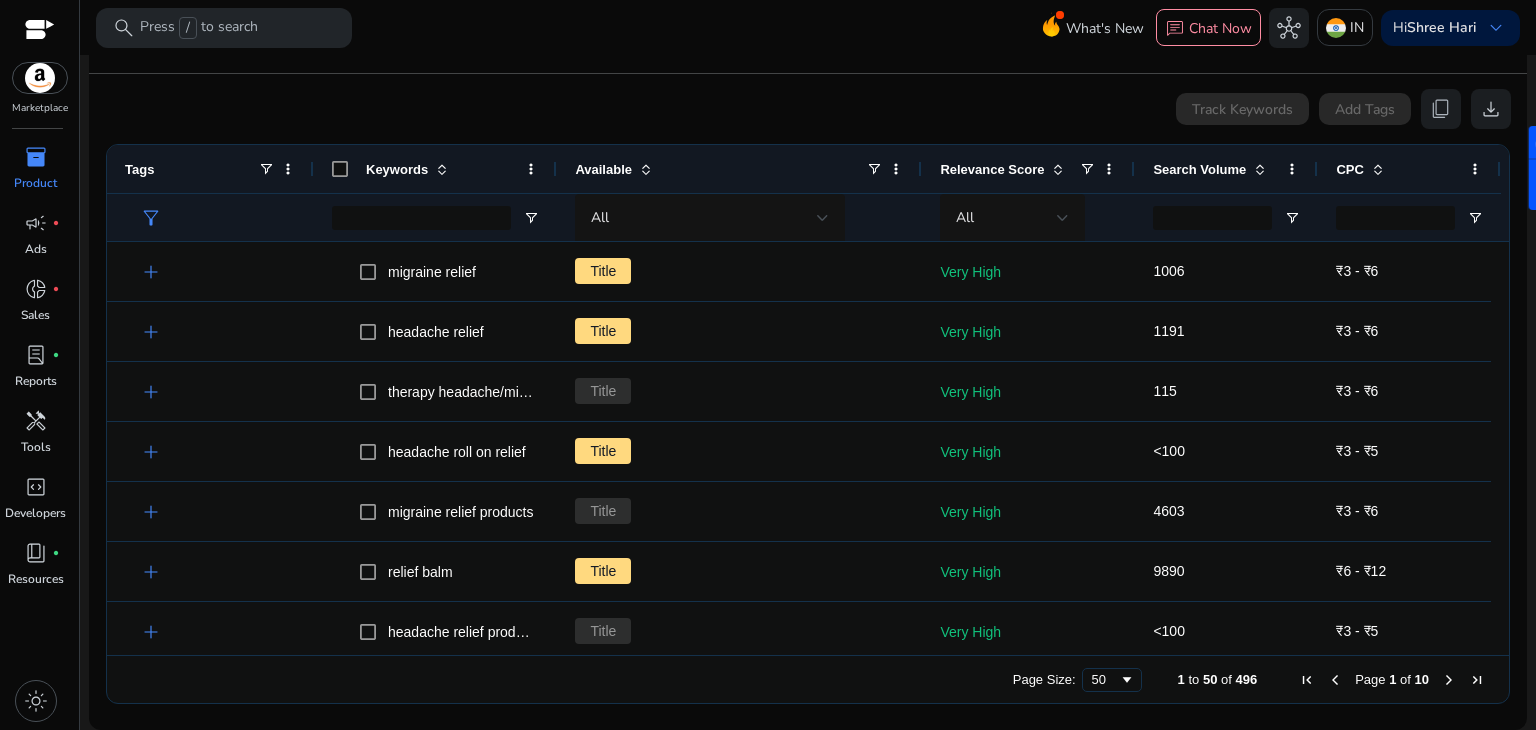 click on "content_copy" 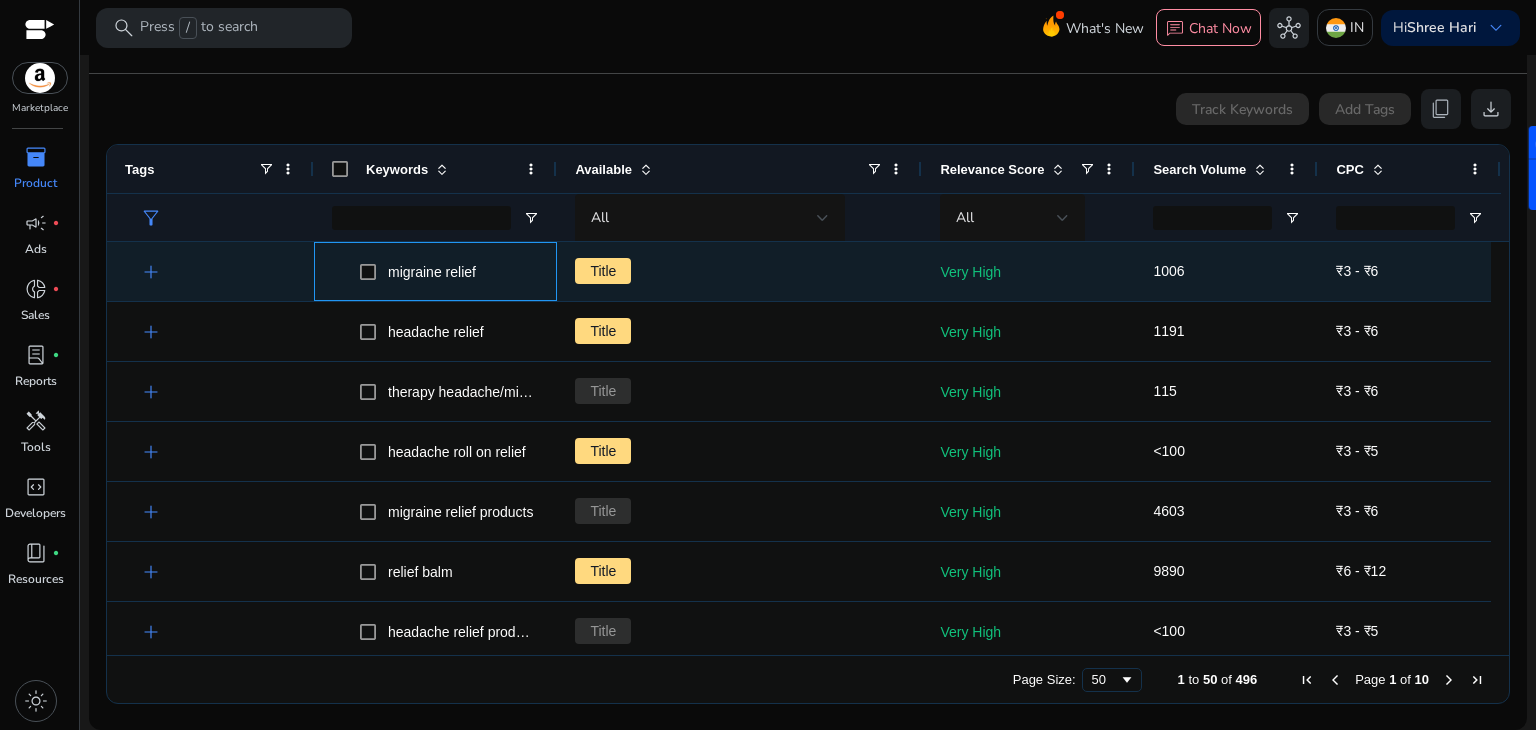 click on "migraine relief" 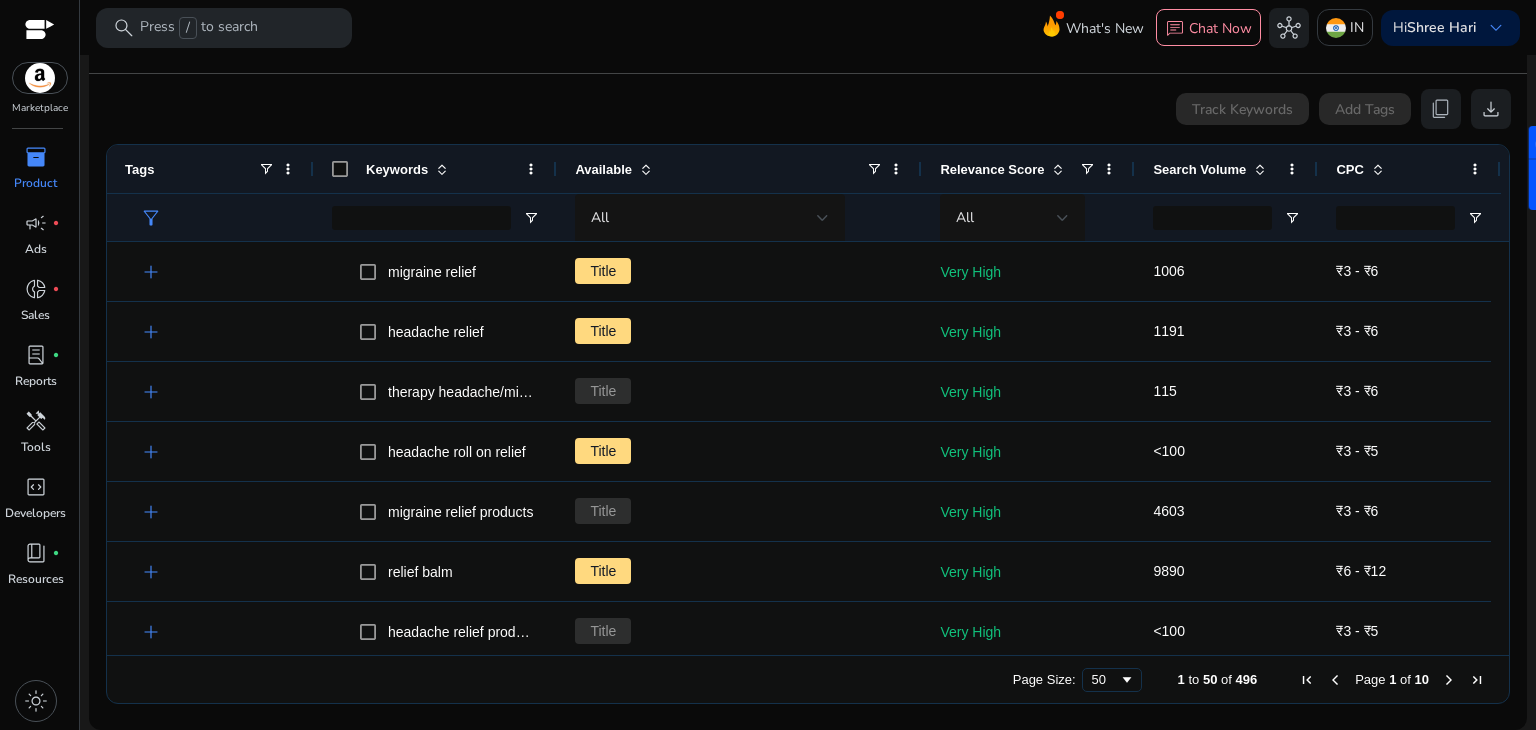 click on "filter_alt" 